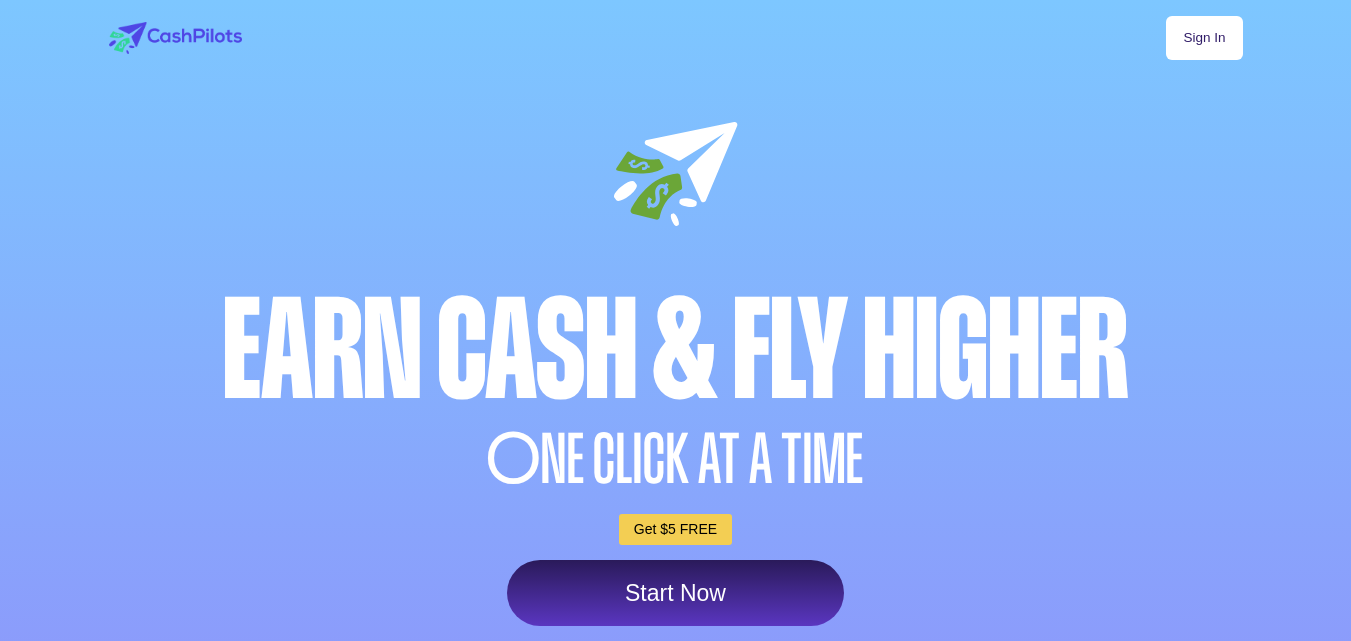 scroll, scrollTop: 0, scrollLeft: 0, axis: both 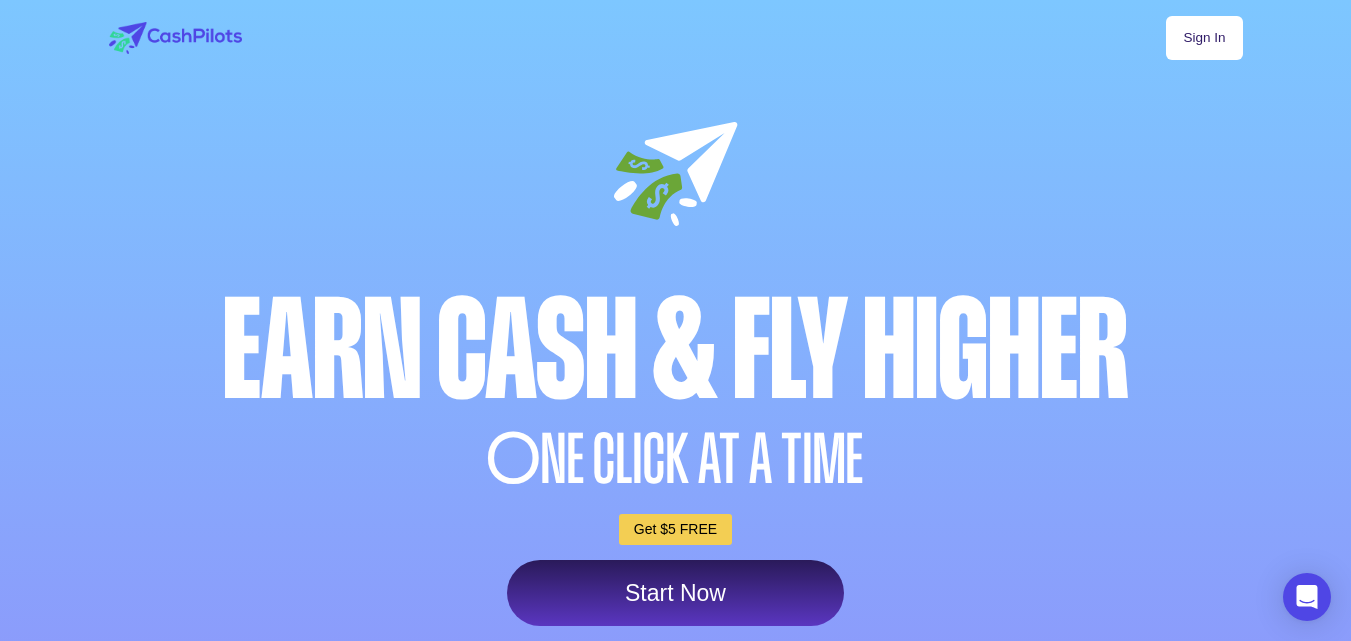 click on "Start Now" at bounding box center (675, 593) 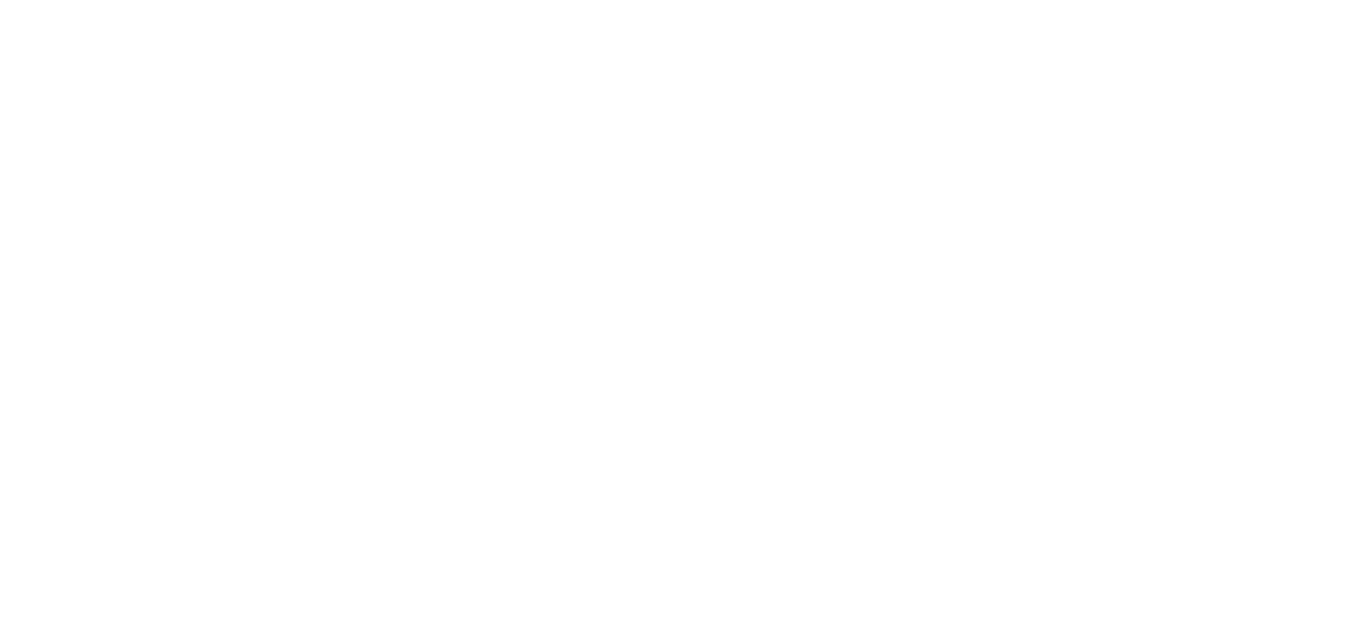 scroll, scrollTop: 0, scrollLeft: 0, axis: both 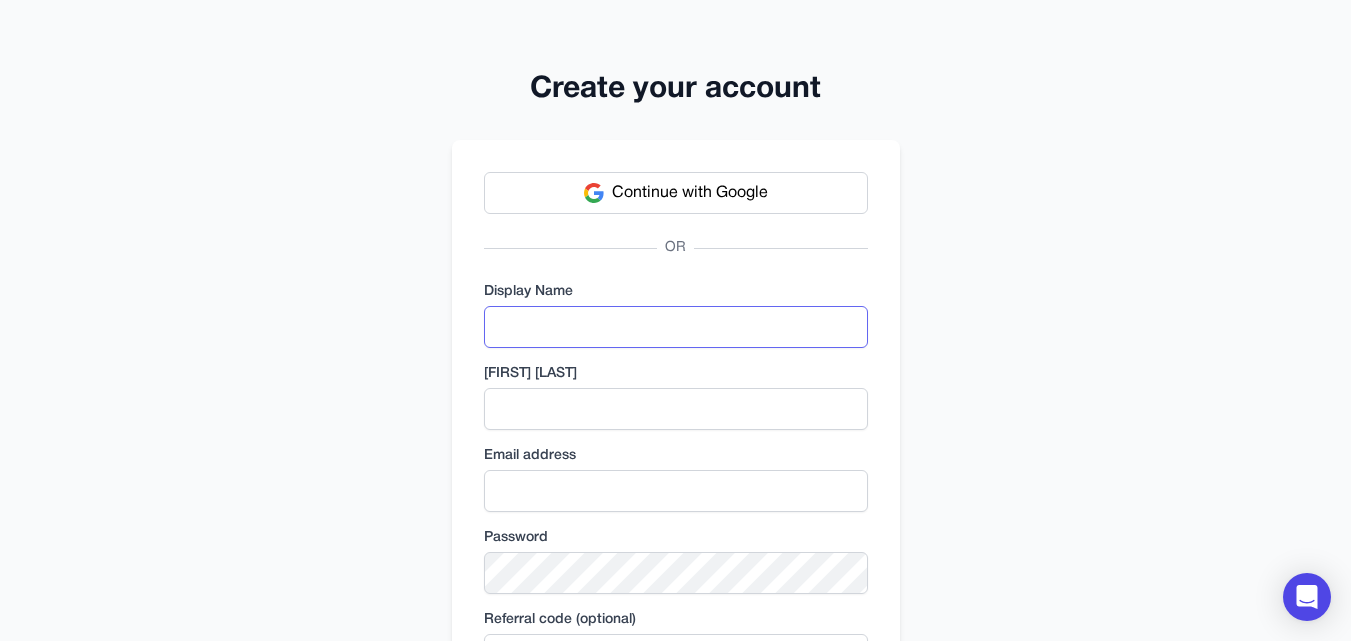 click at bounding box center (676, 327) 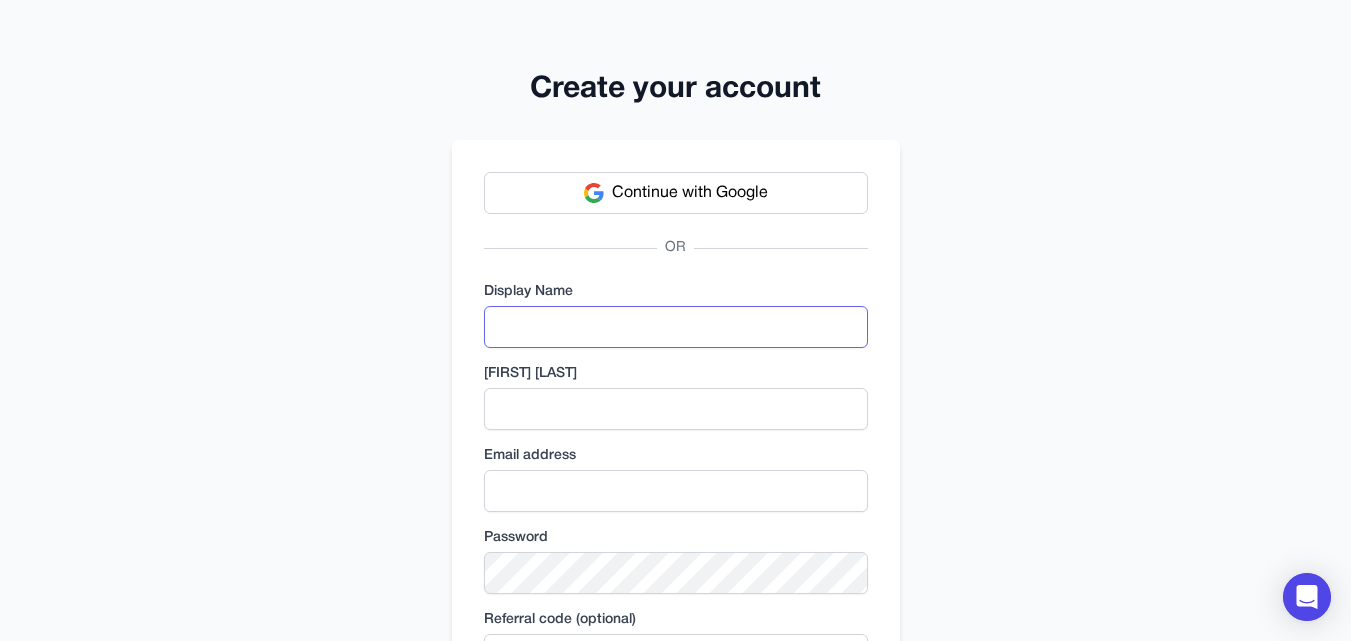 scroll, scrollTop: 0, scrollLeft: 0, axis: both 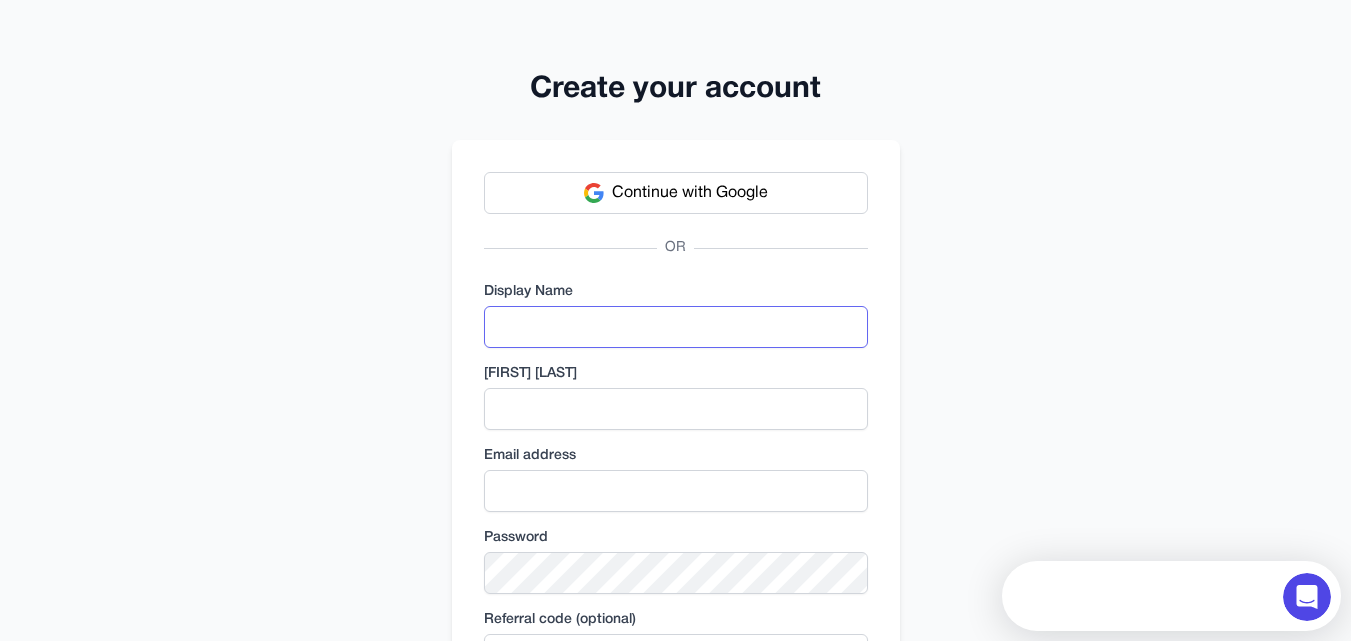 click at bounding box center [676, 327] 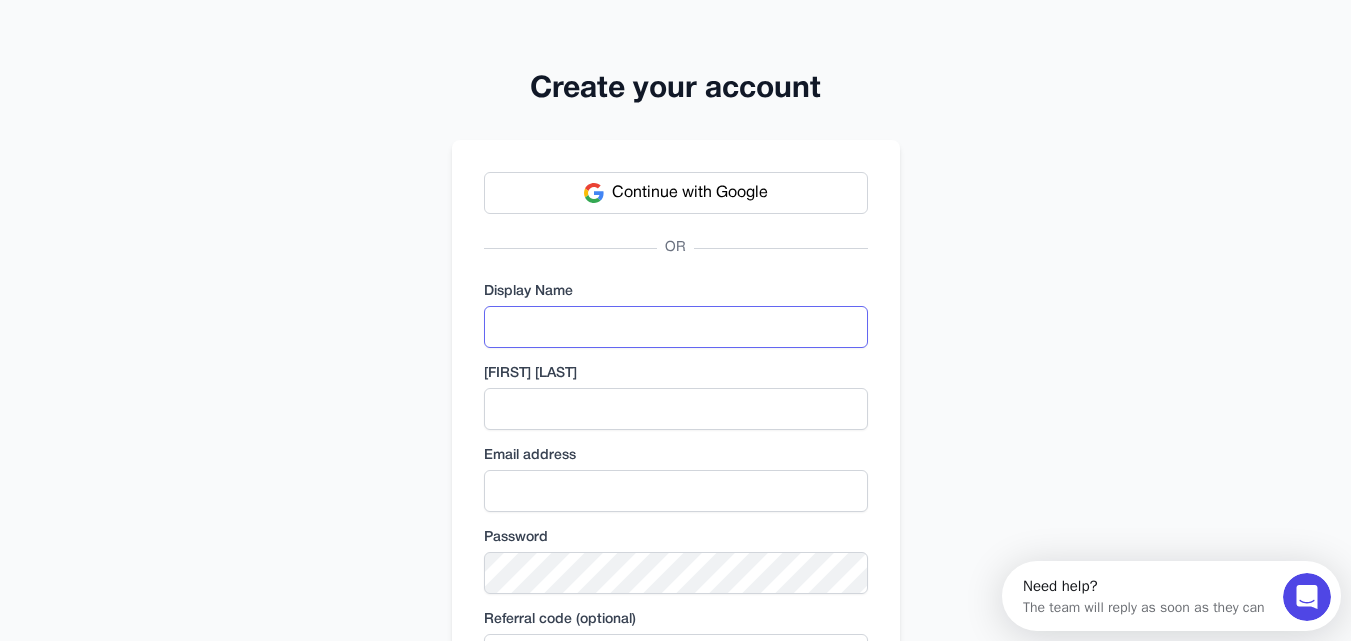scroll, scrollTop: 0, scrollLeft: 0, axis: both 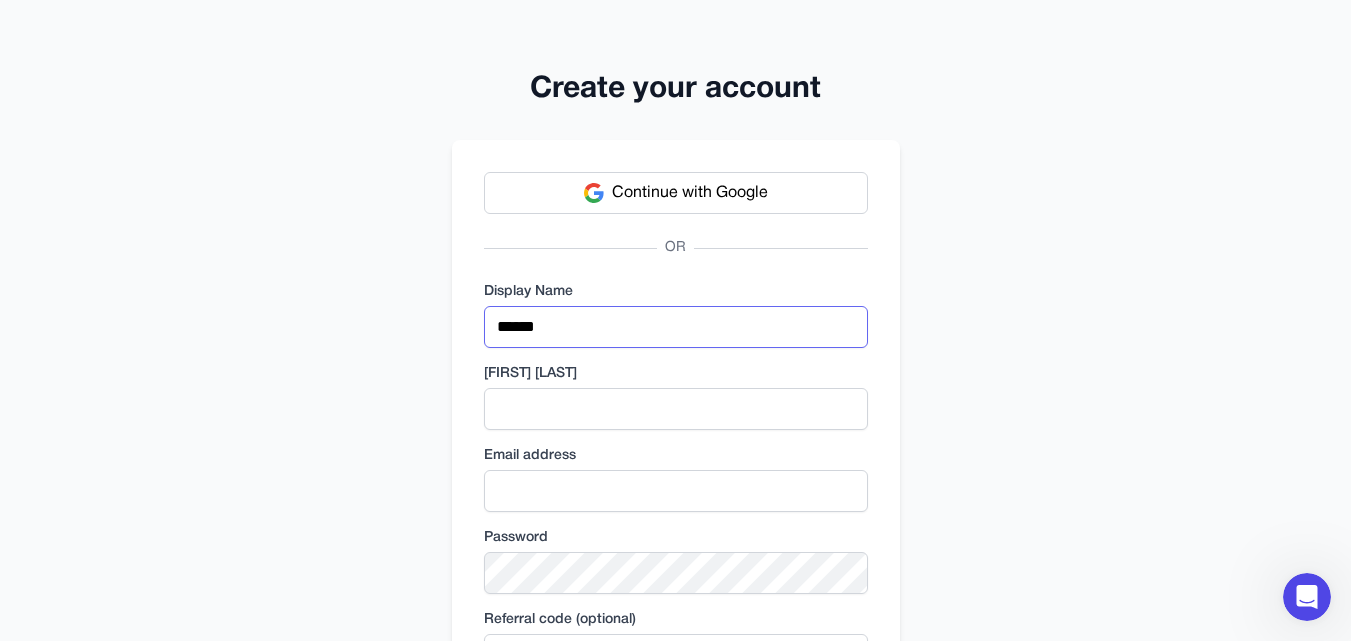 type on "******" 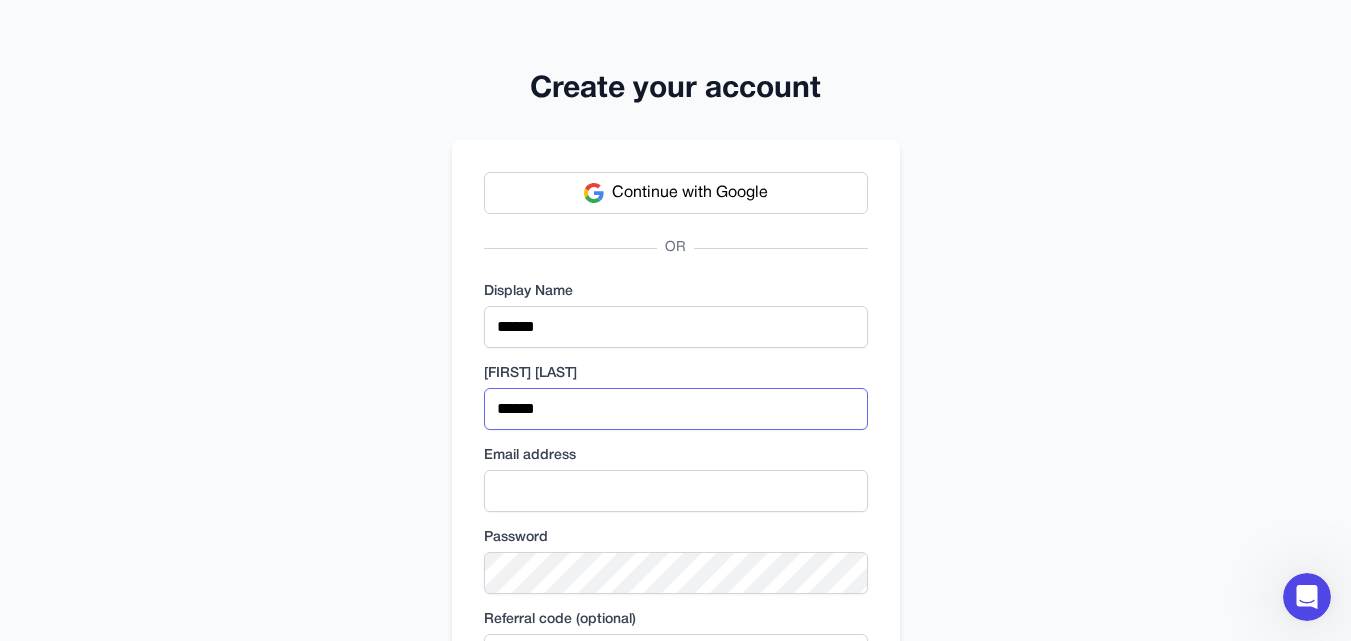 type on "******" 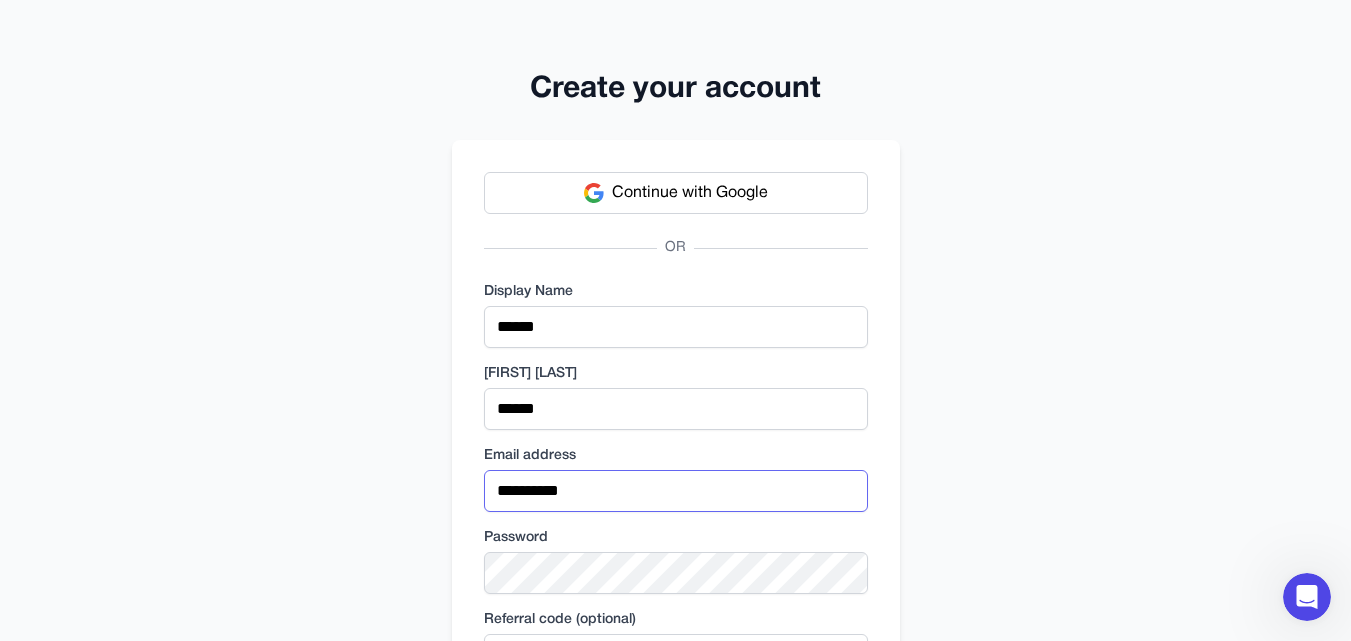 type on "**********" 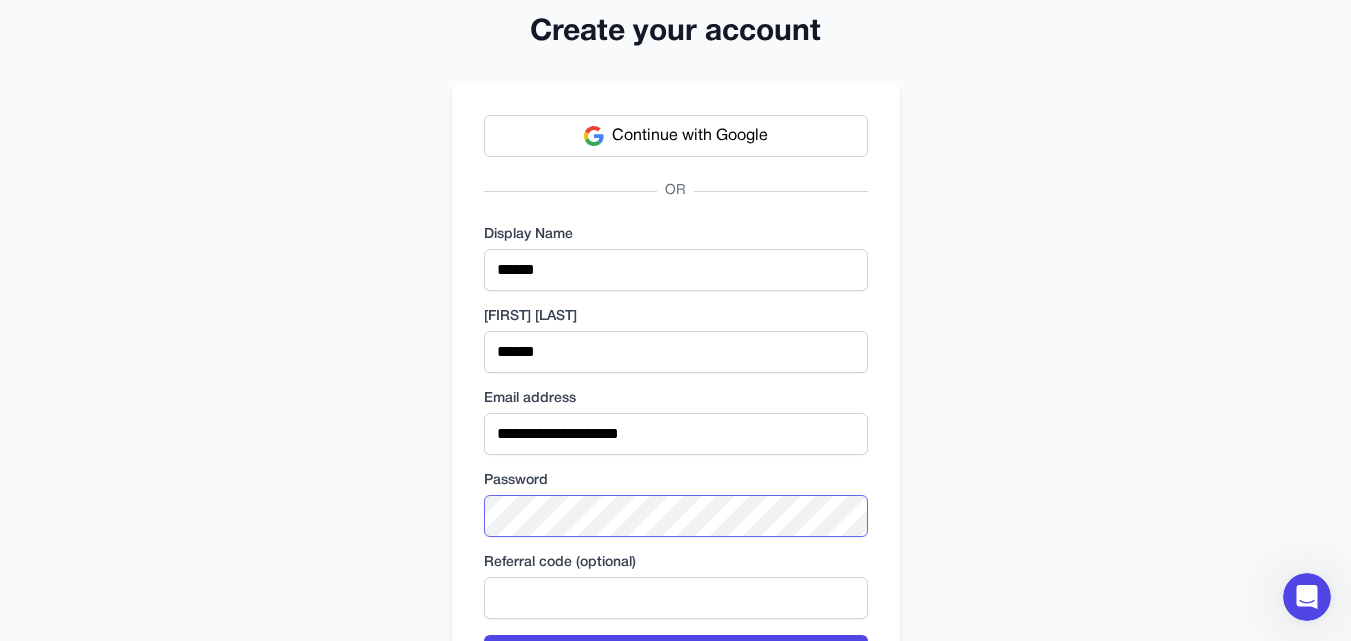 scroll, scrollTop: 256, scrollLeft: 0, axis: vertical 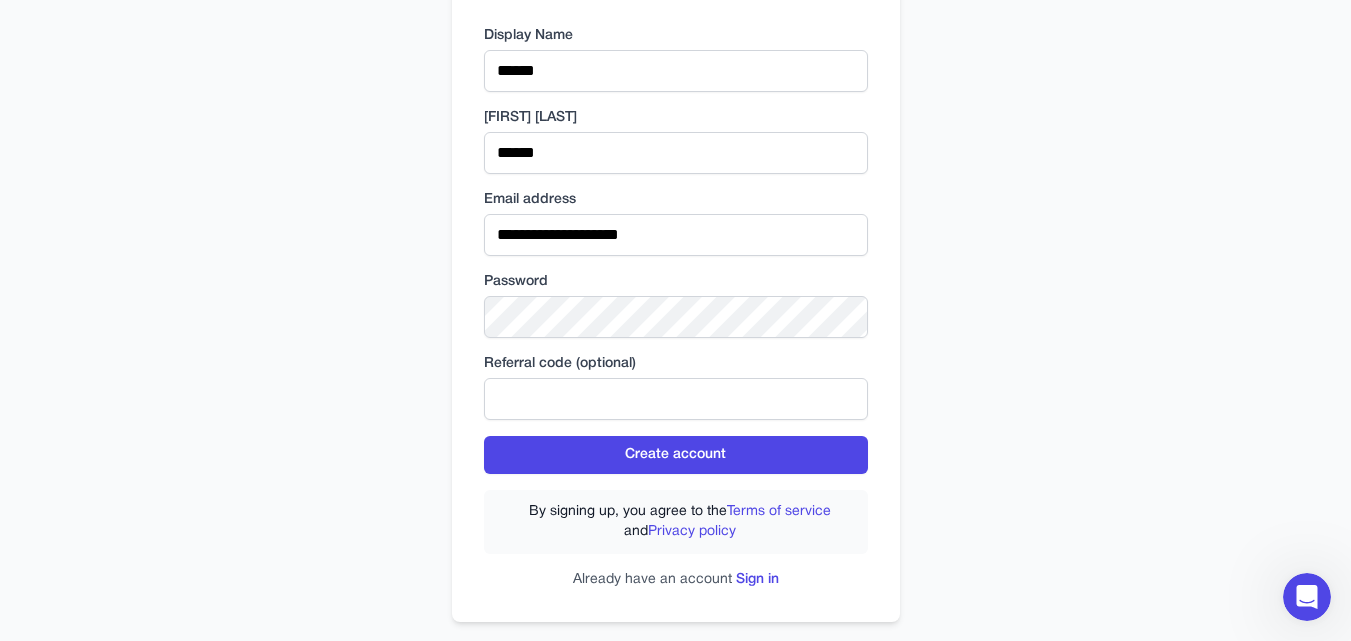 click on "**********" at bounding box center [676, 290] 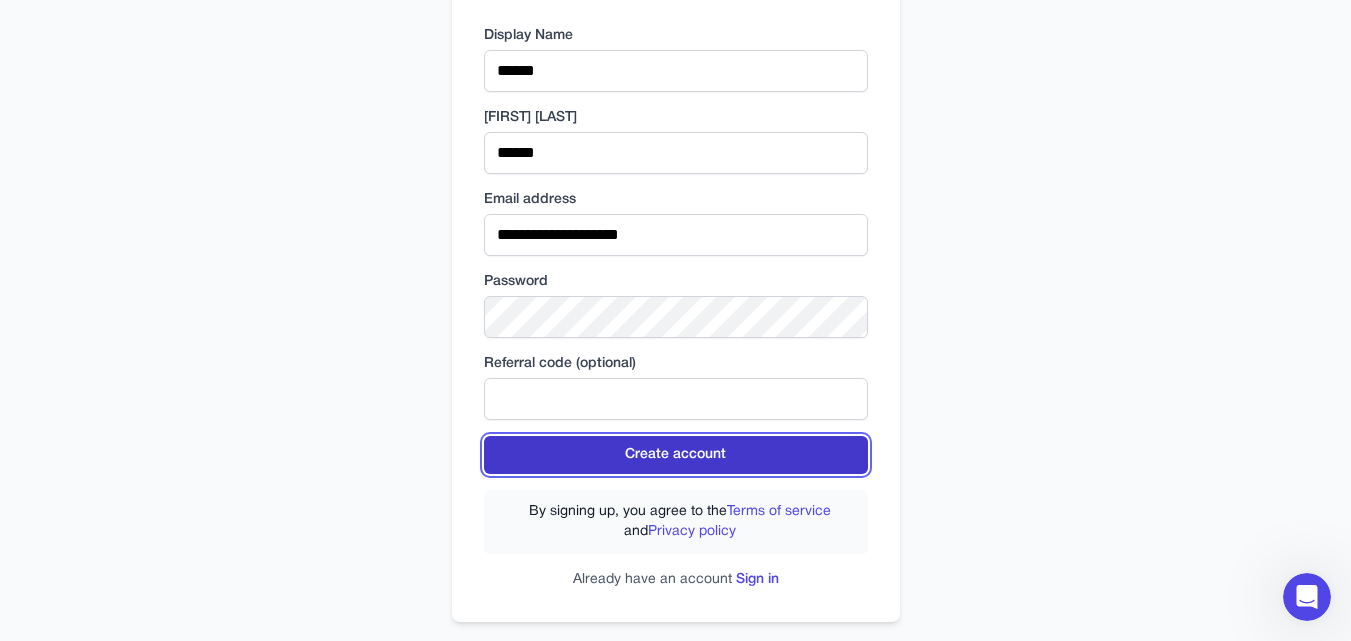 click on "Create account" at bounding box center [676, 455] 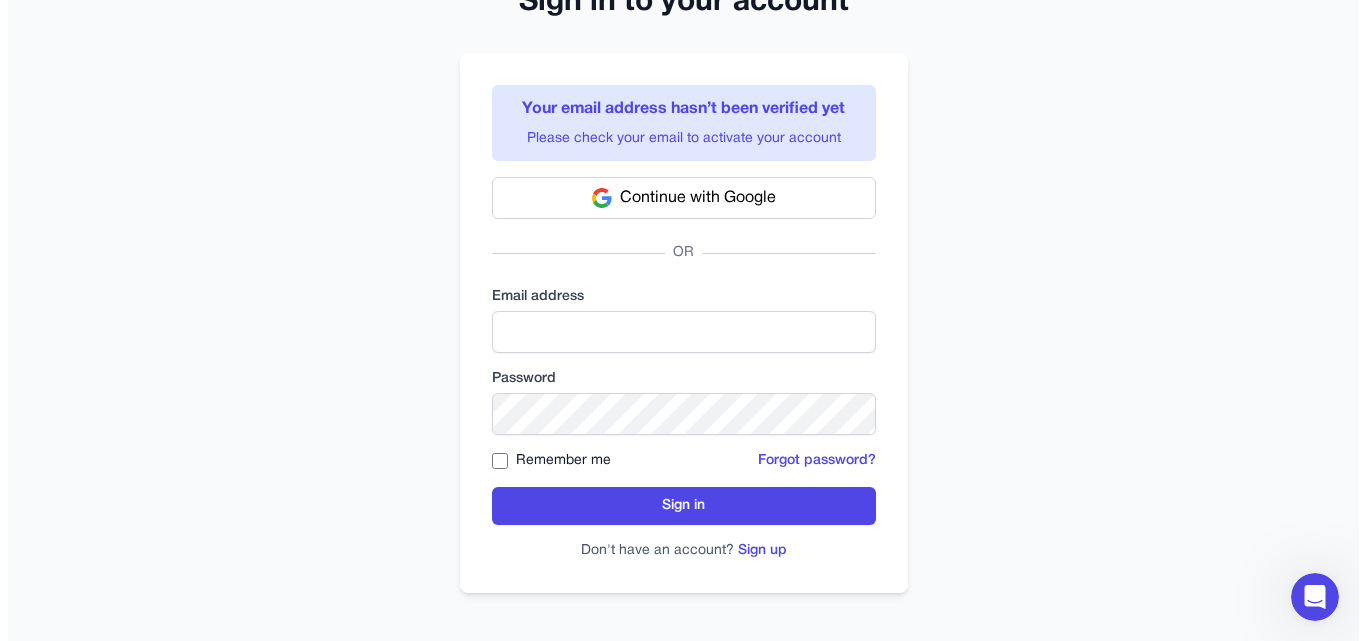 scroll, scrollTop: 0, scrollLeft: 0, axis: both 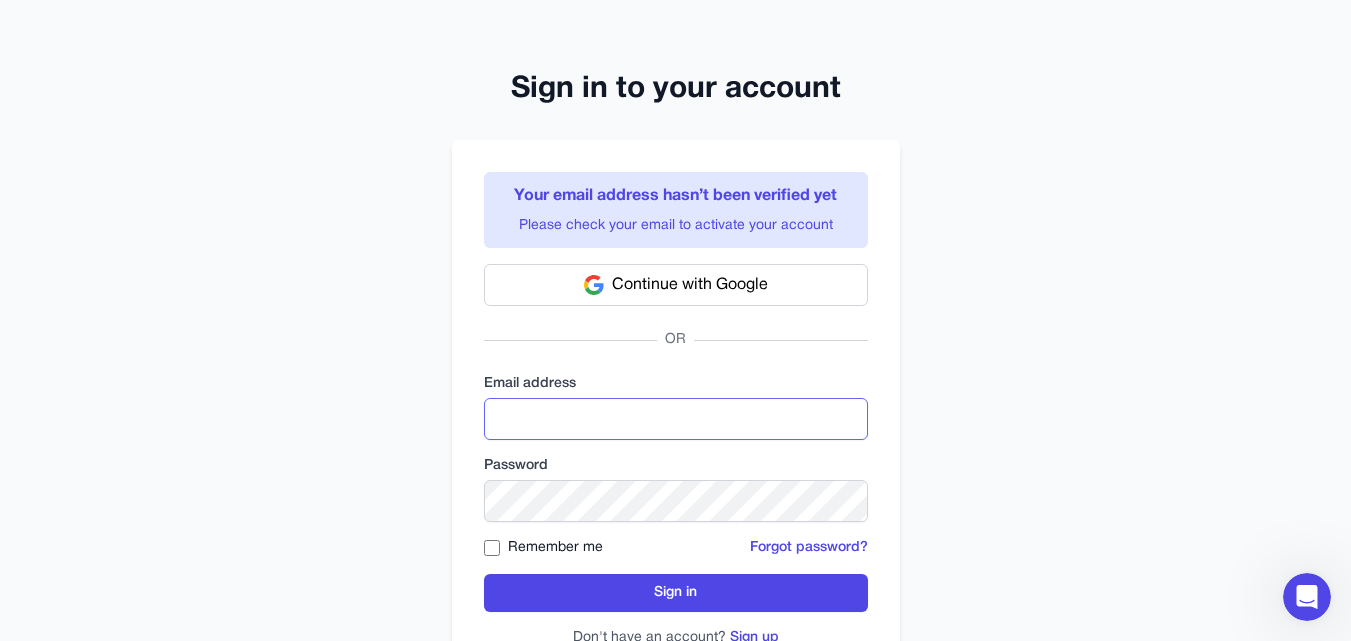 type on "**********" 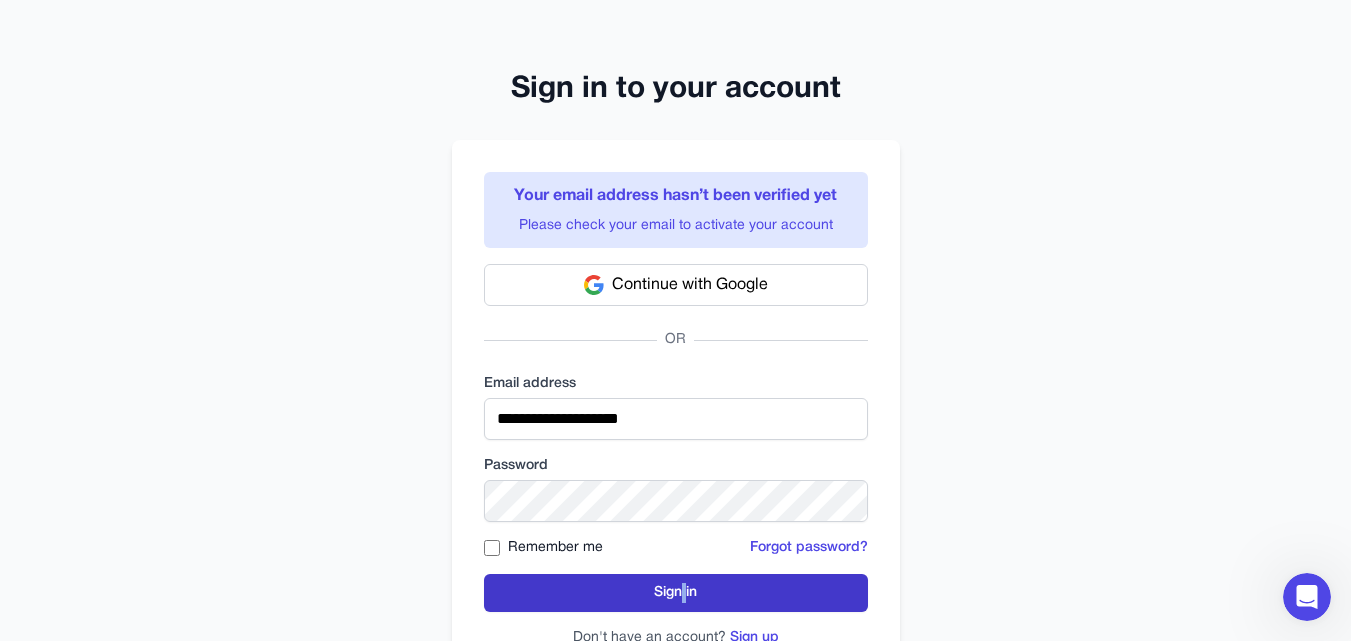drag, startPoint x: 685, startPoint y: 566, endPoint x: 665, endPoint y: 601, distance: 40.311287 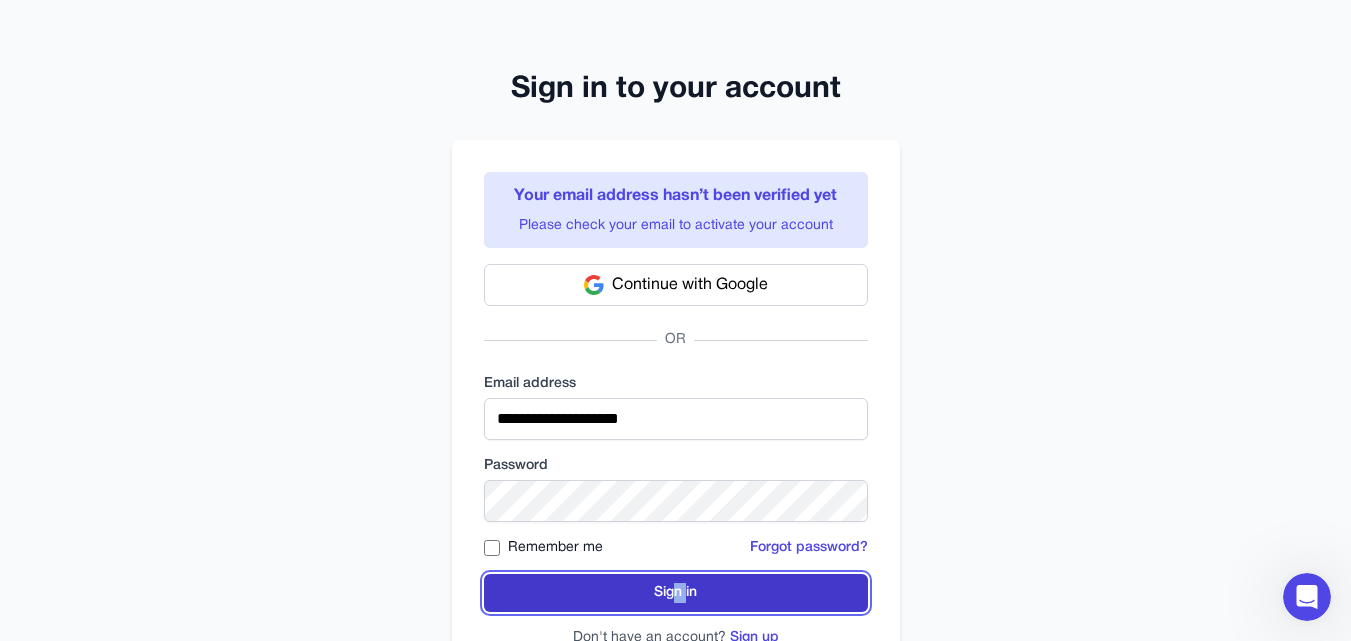 click on "Sign in" at bounding box center (676, 593) 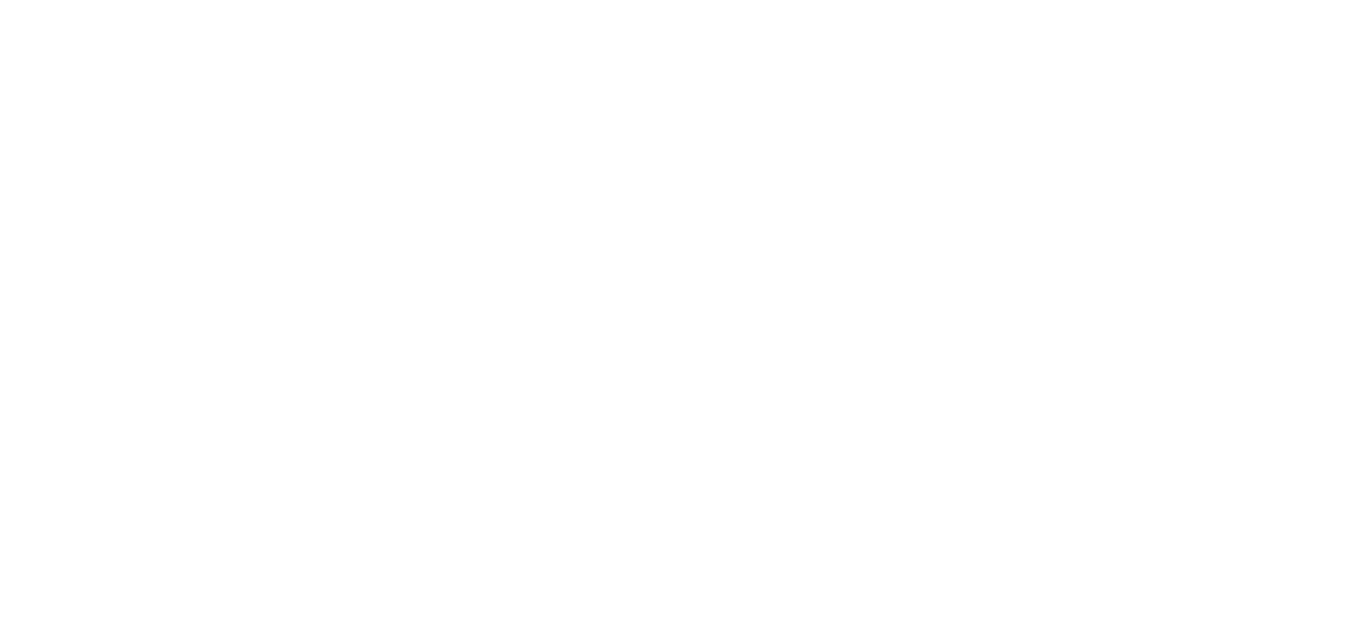 scroll, scrollTop: 0, scrollLeft: 0, axis: both 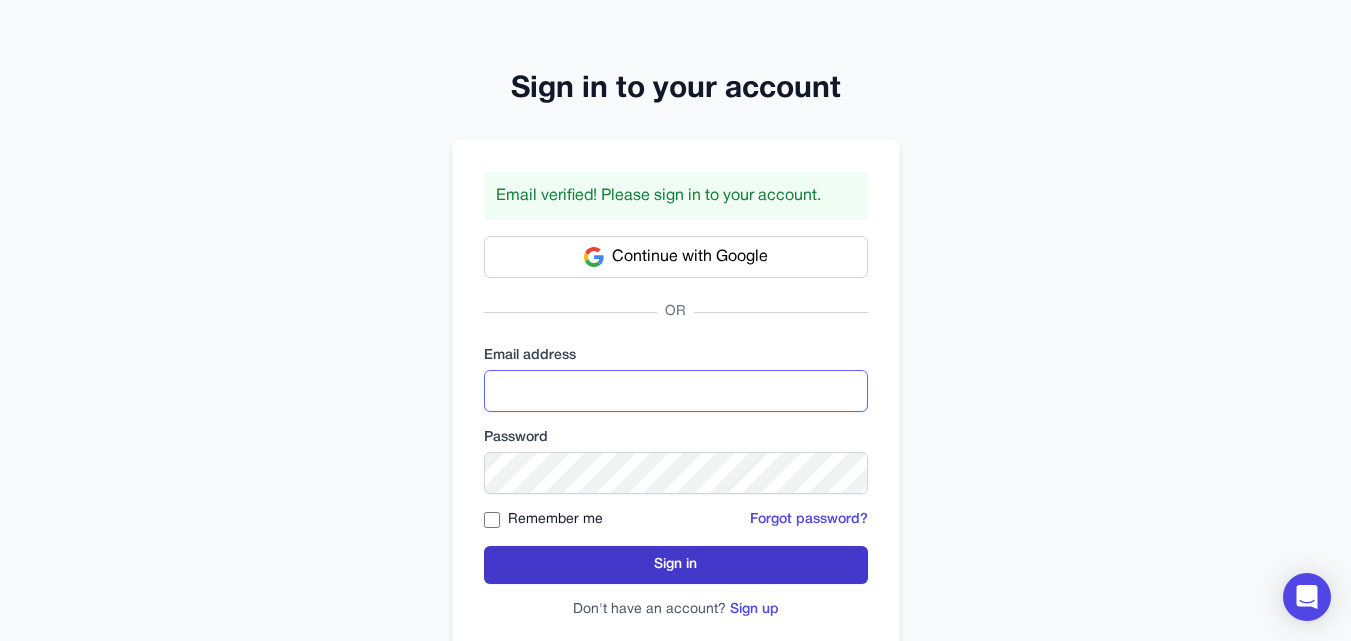 type on "**********" 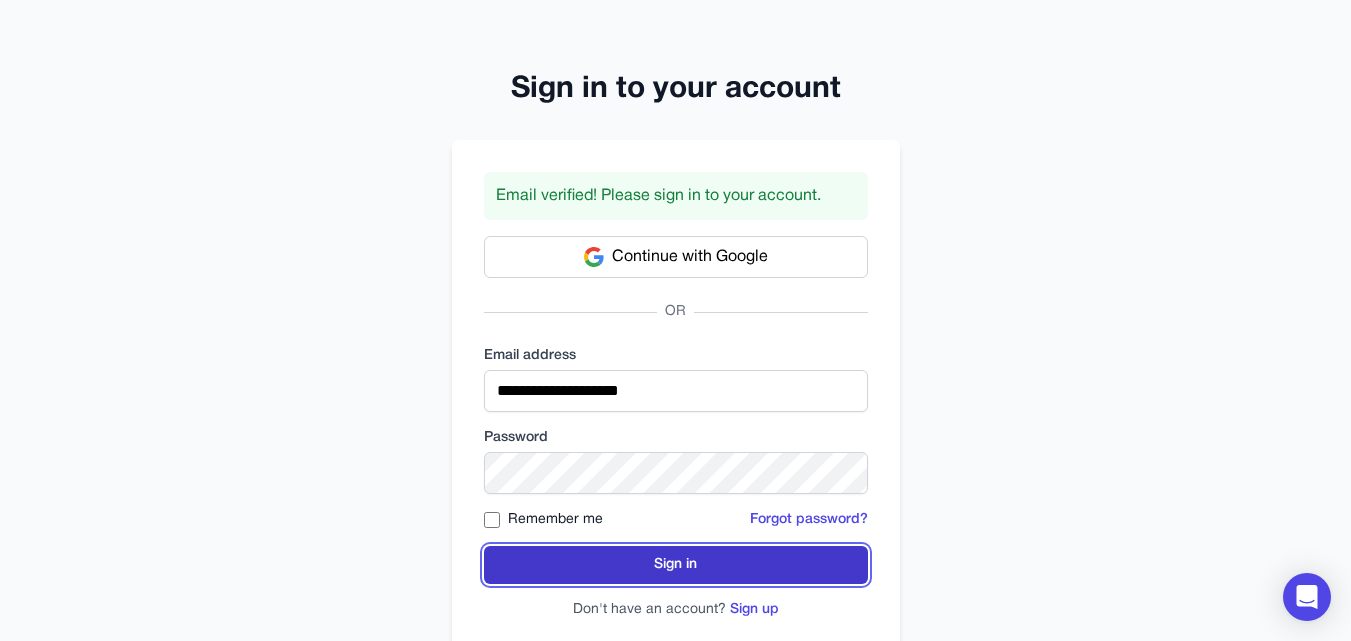 click on "Sign in" at bounding box center (676, 565) 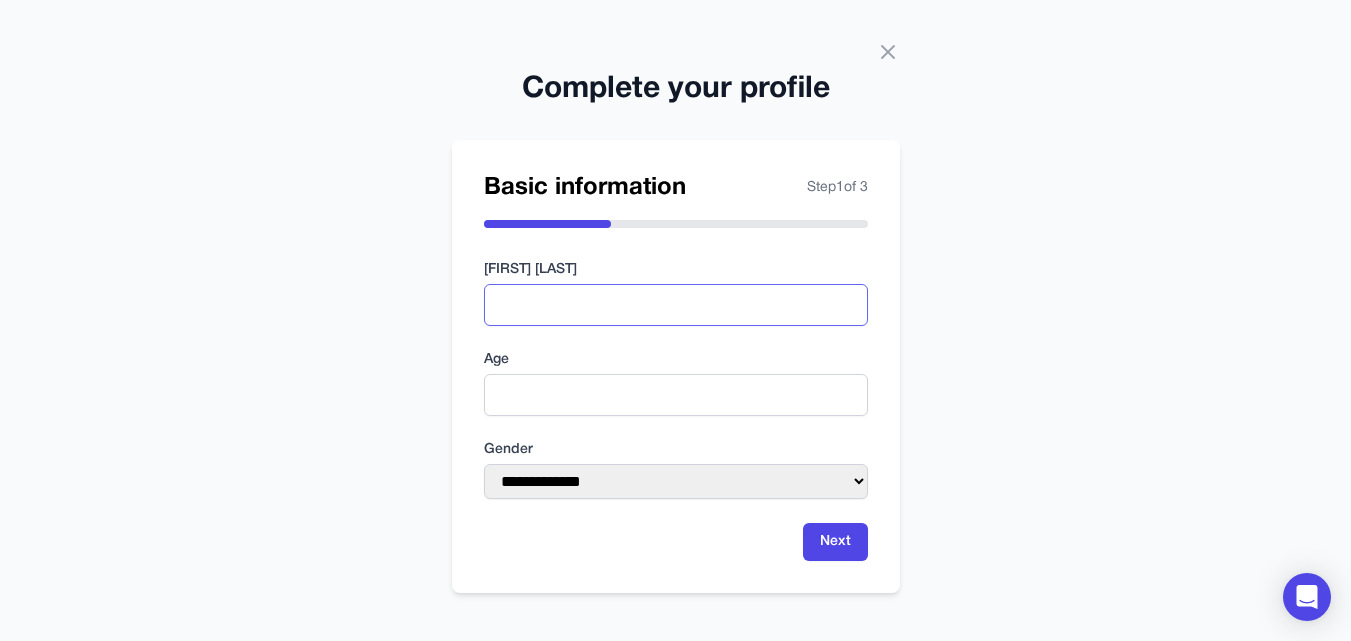 click at bounding box center [676, 305] 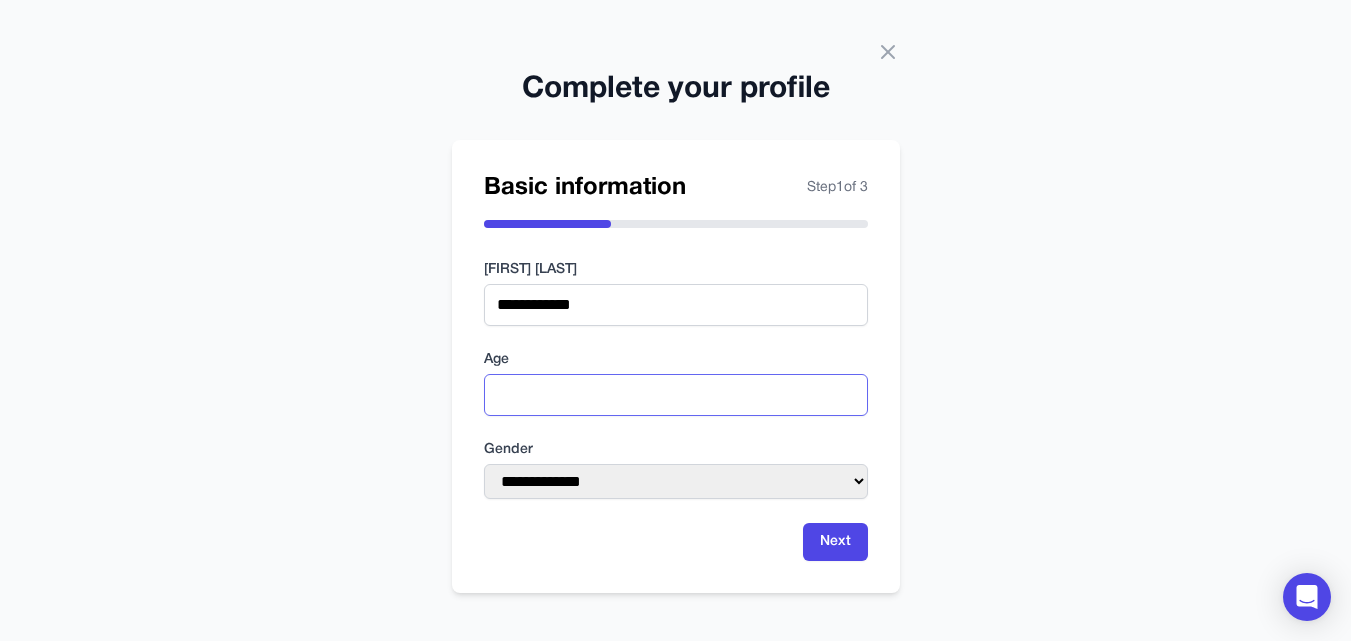 click at bounding box center [676, 395] 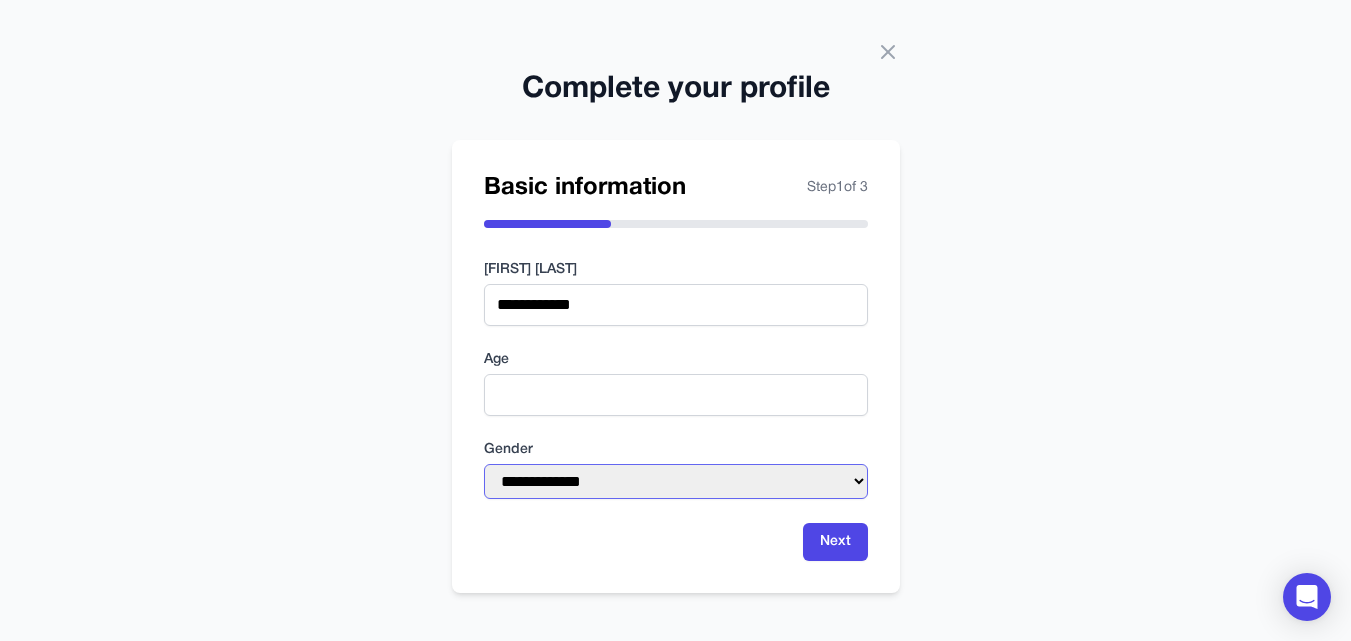 click on "**********" at bounding box center (676, 481) 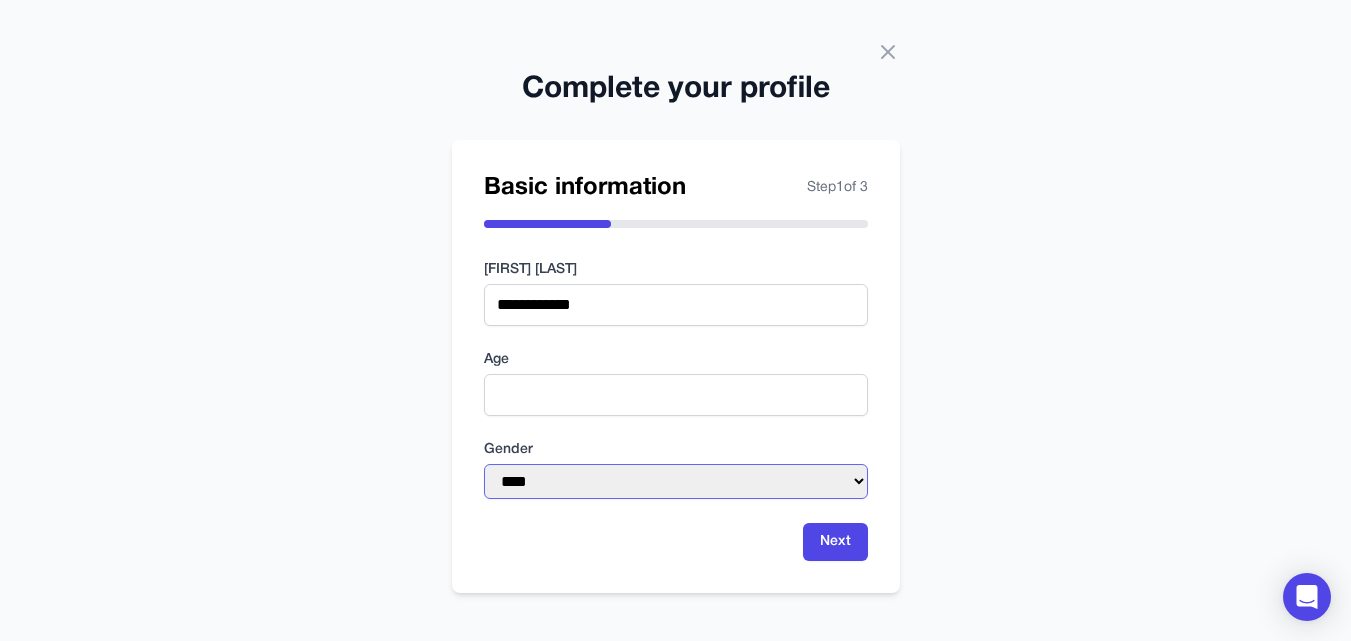 click on "**********" at bounding box center (676, 481) 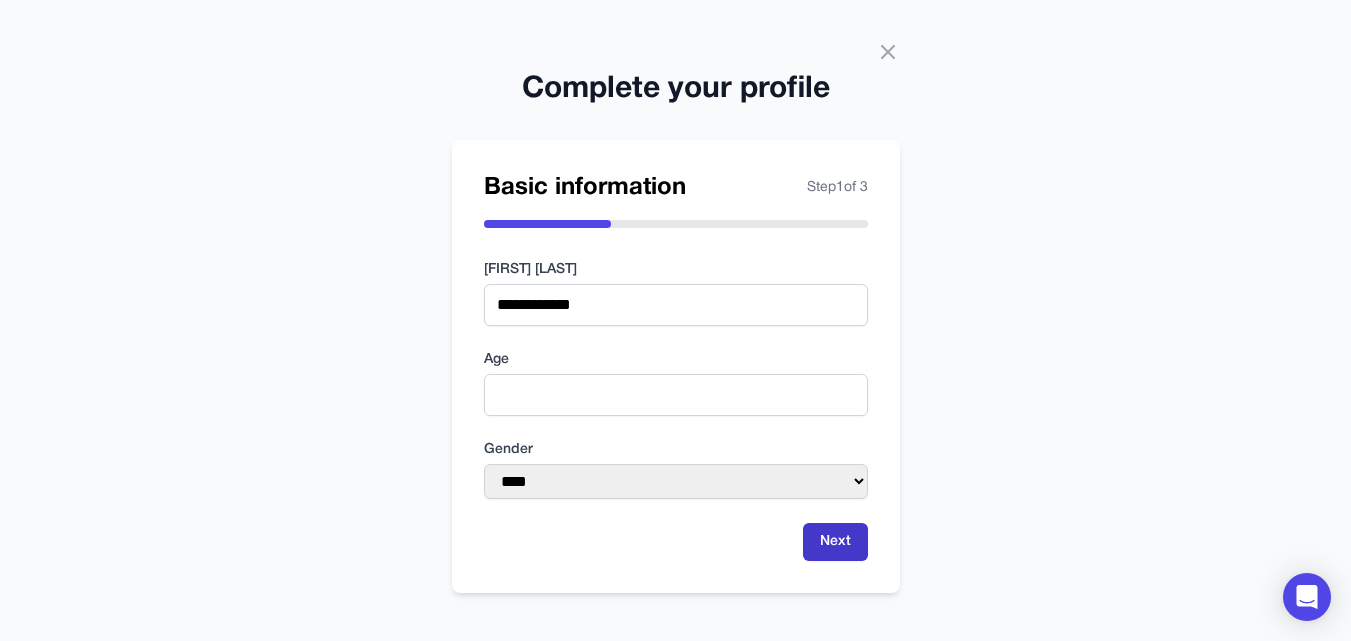 click on "Next" at bounding box center (835, 542) 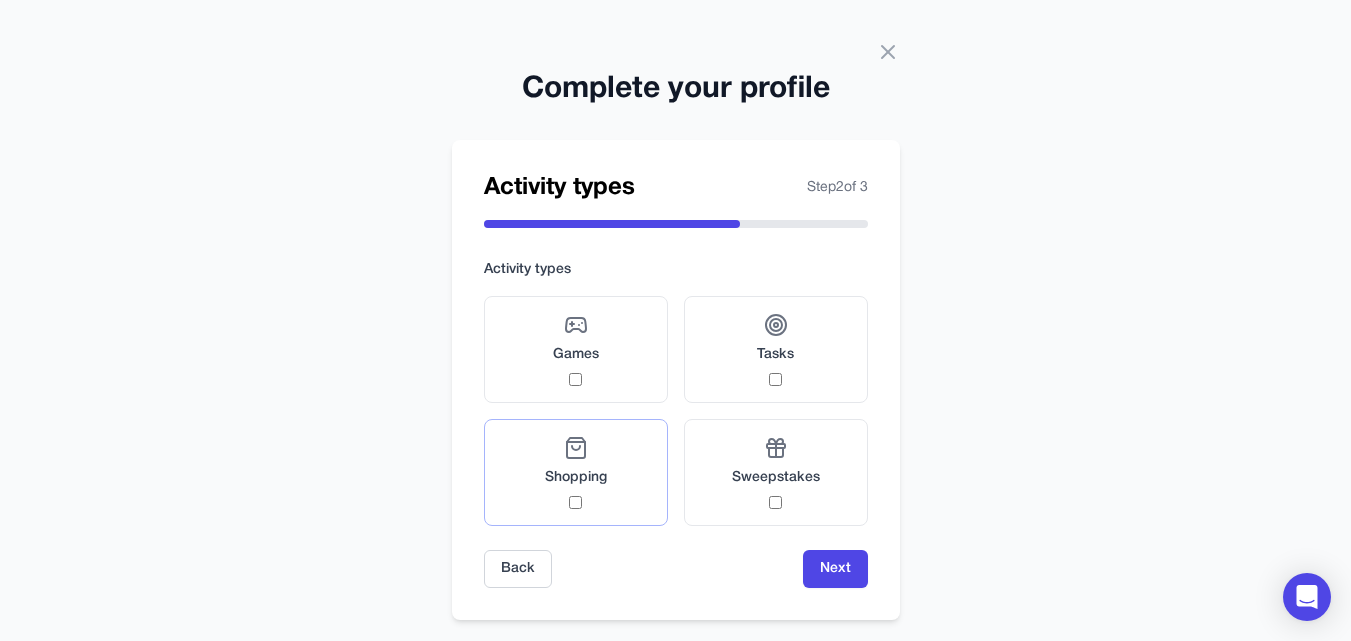 click on "Shopping" at bounding box center (576, 472) 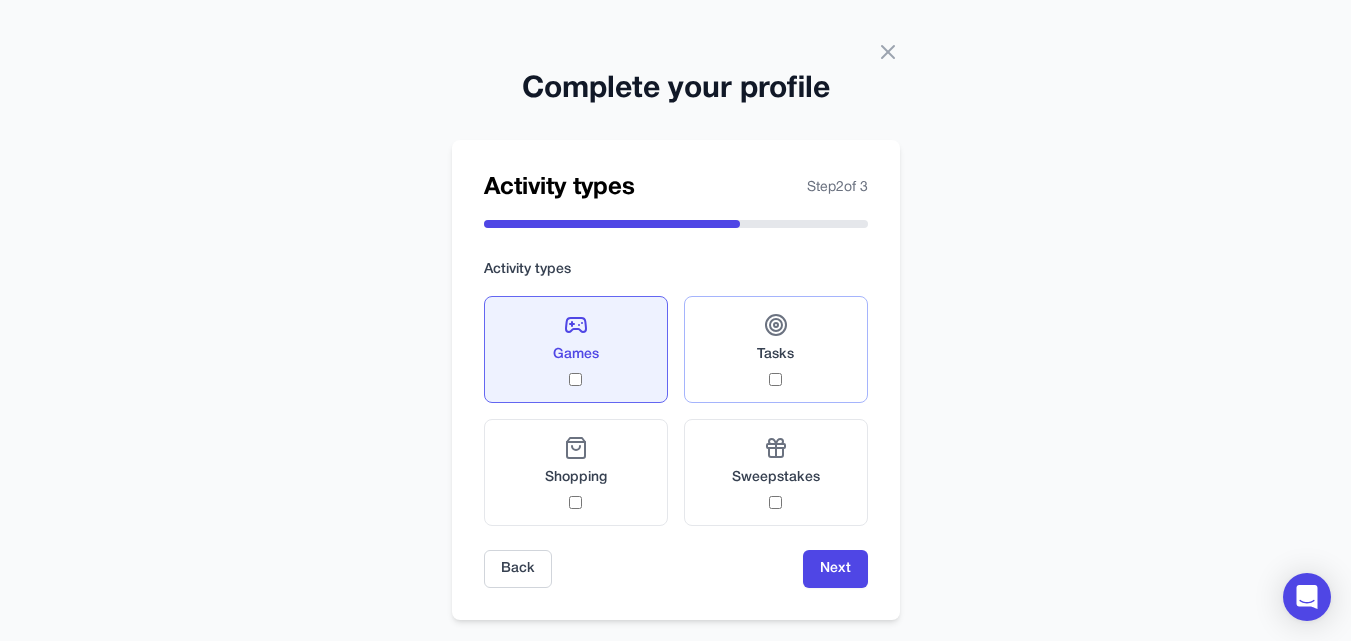 click on "Tasks" at bounding box center (775, 349) 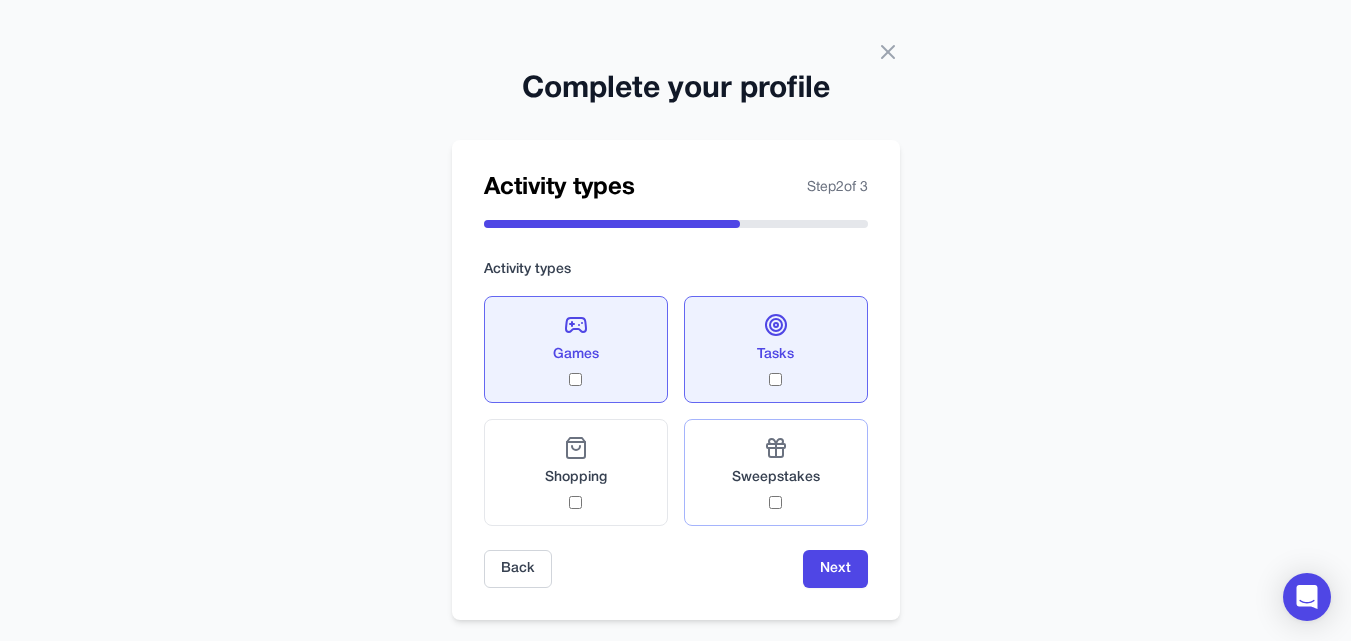 click on "Sweepstakes" at bounding box center (776, 478) 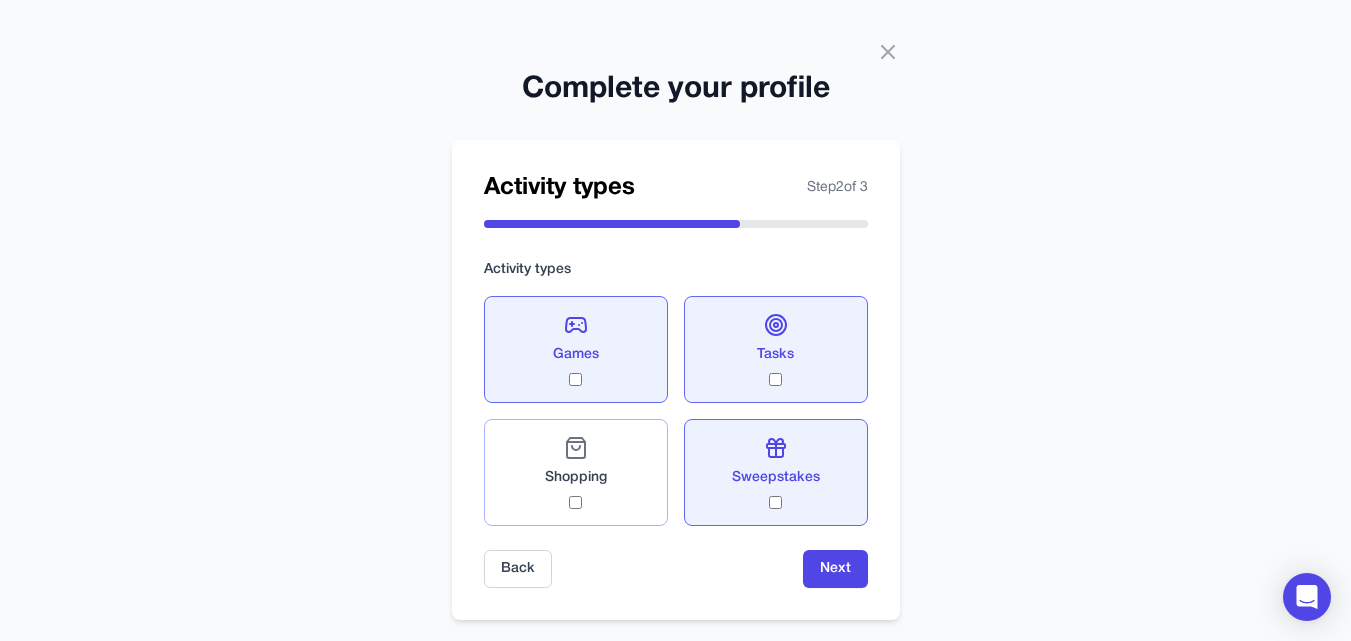 click on "Shopping" at bounding box center [576, 472] 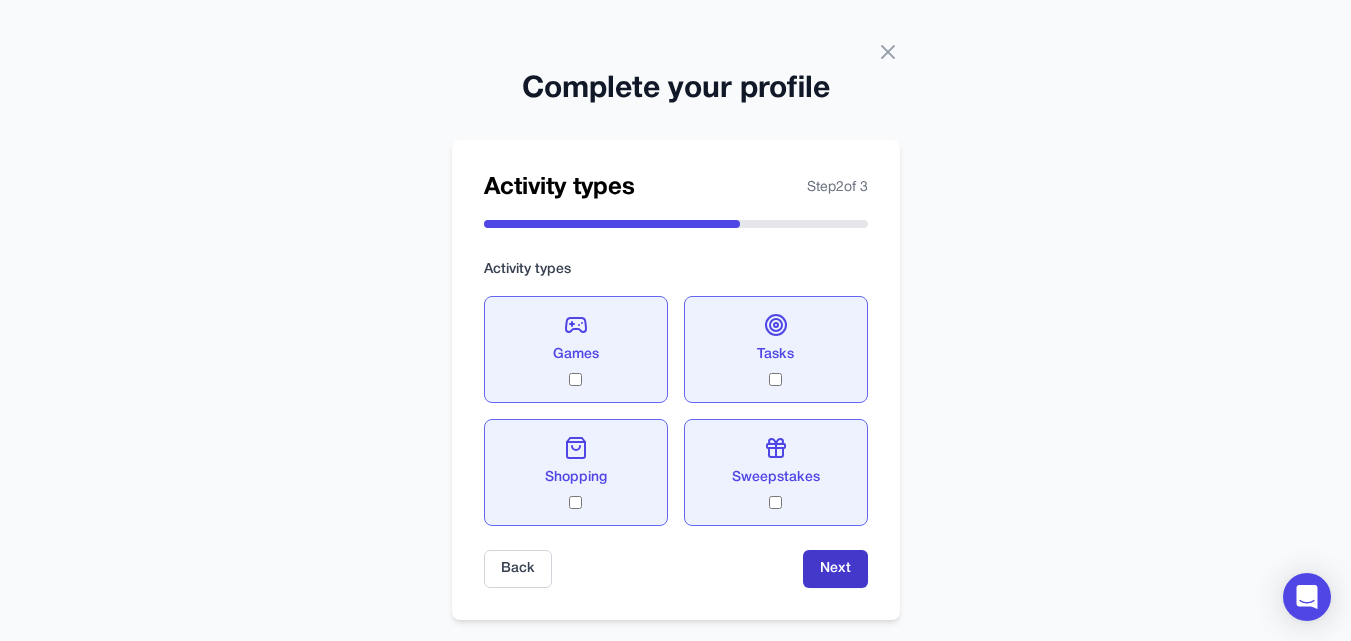 click on "Next" at bounding box center [835, 569] 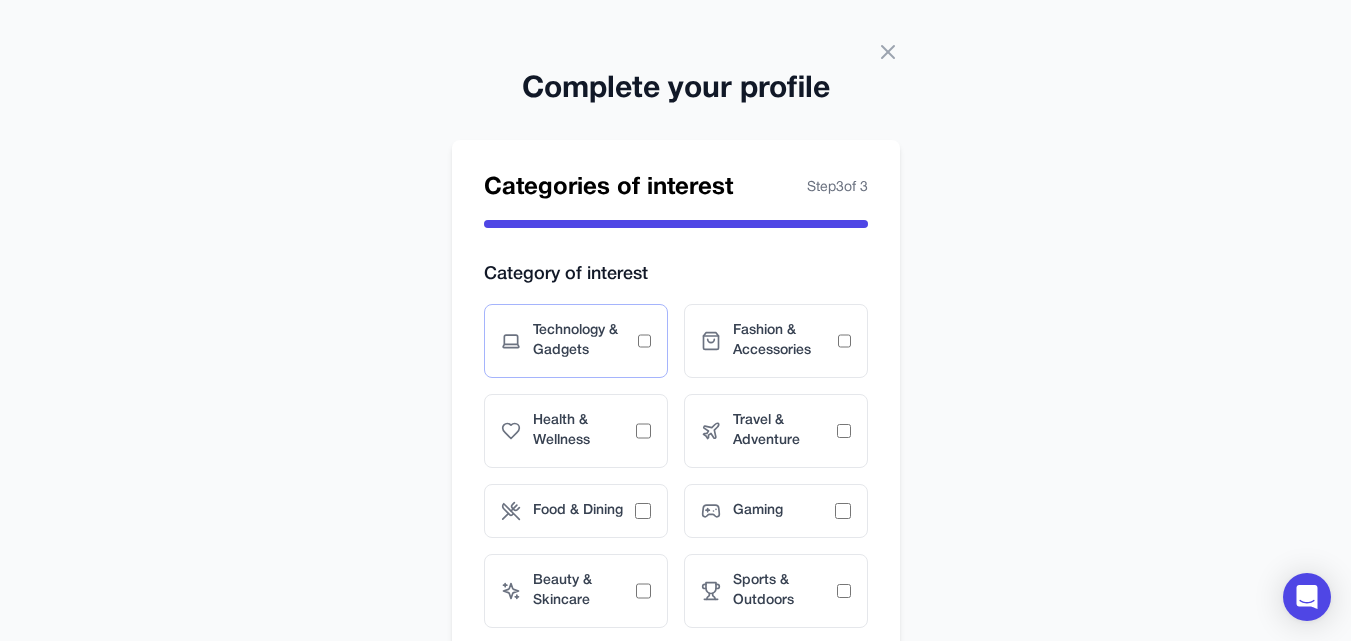 click on "Technology & Gadgets" at bounding box center (576, 341) 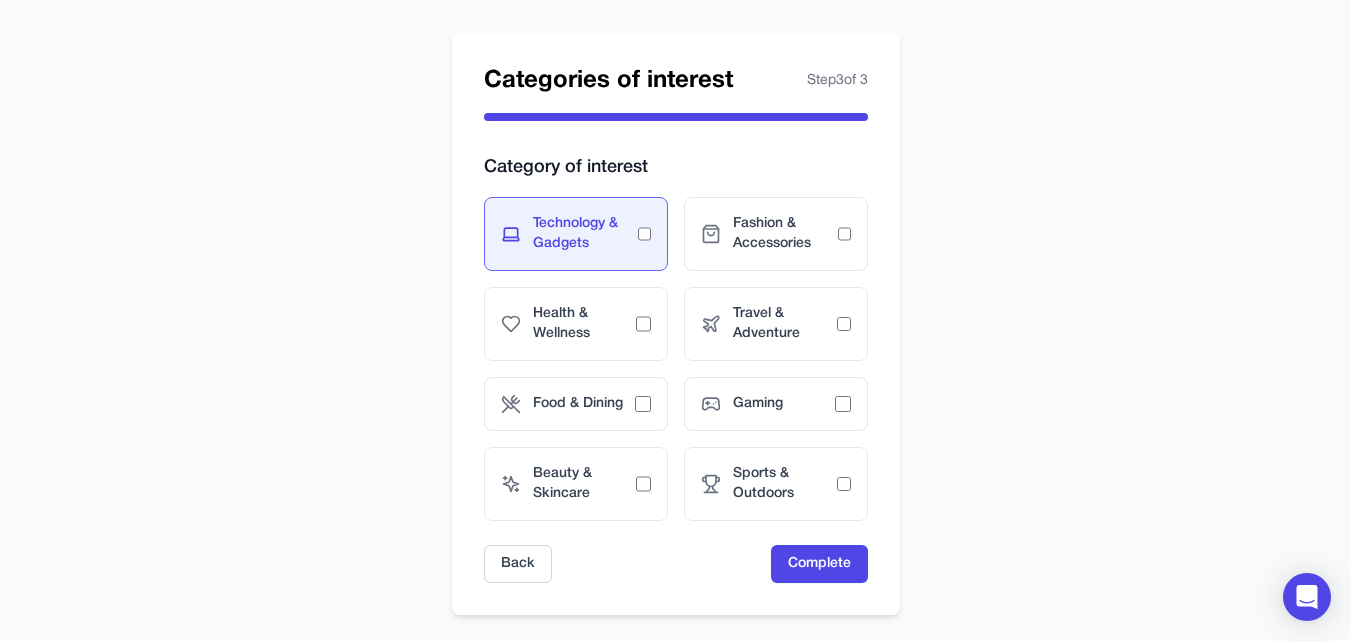 scroll, scrollTop: 110, scrollLeft: 0, axis: vertical 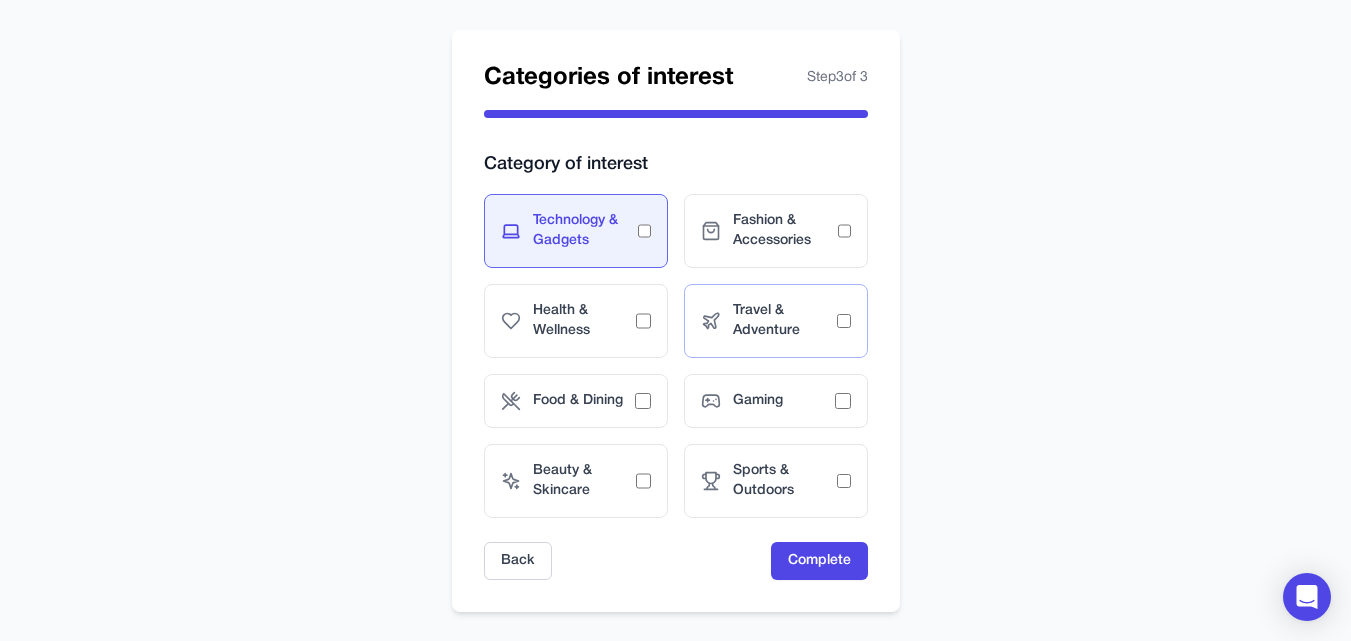 click on "Travel & Adventure" at bounding box center (785, 321) 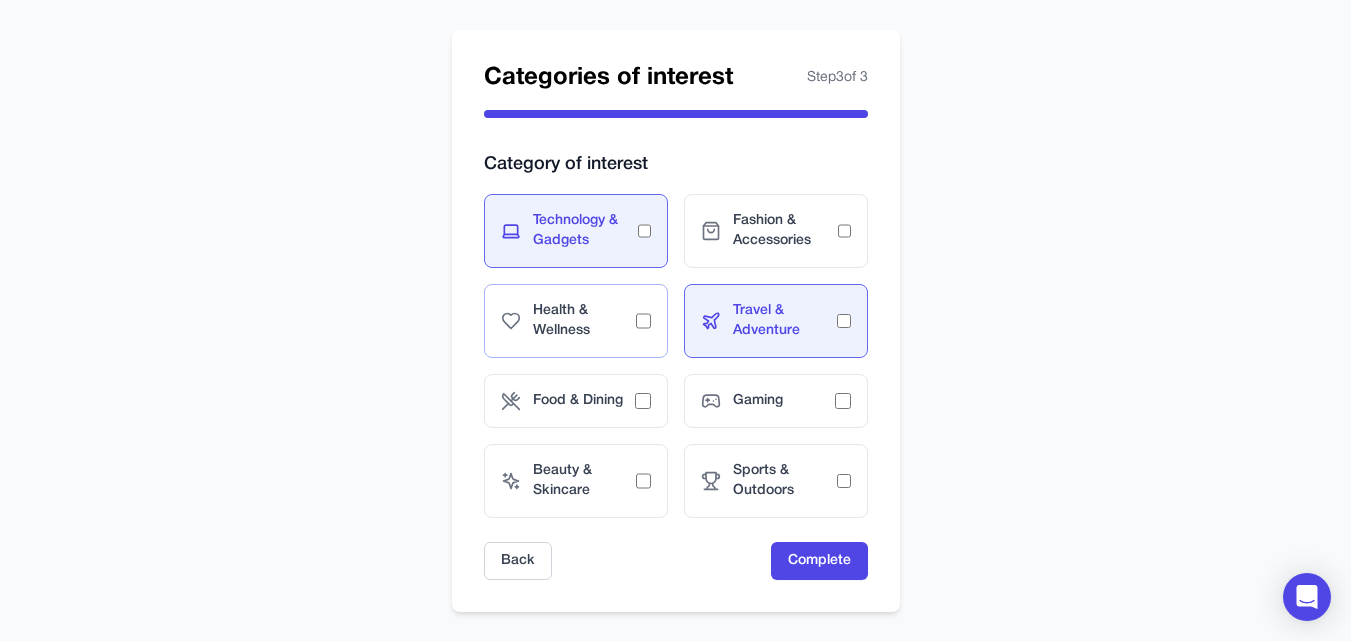 click on "Health & Wellness" at bounding box center (585, 321) 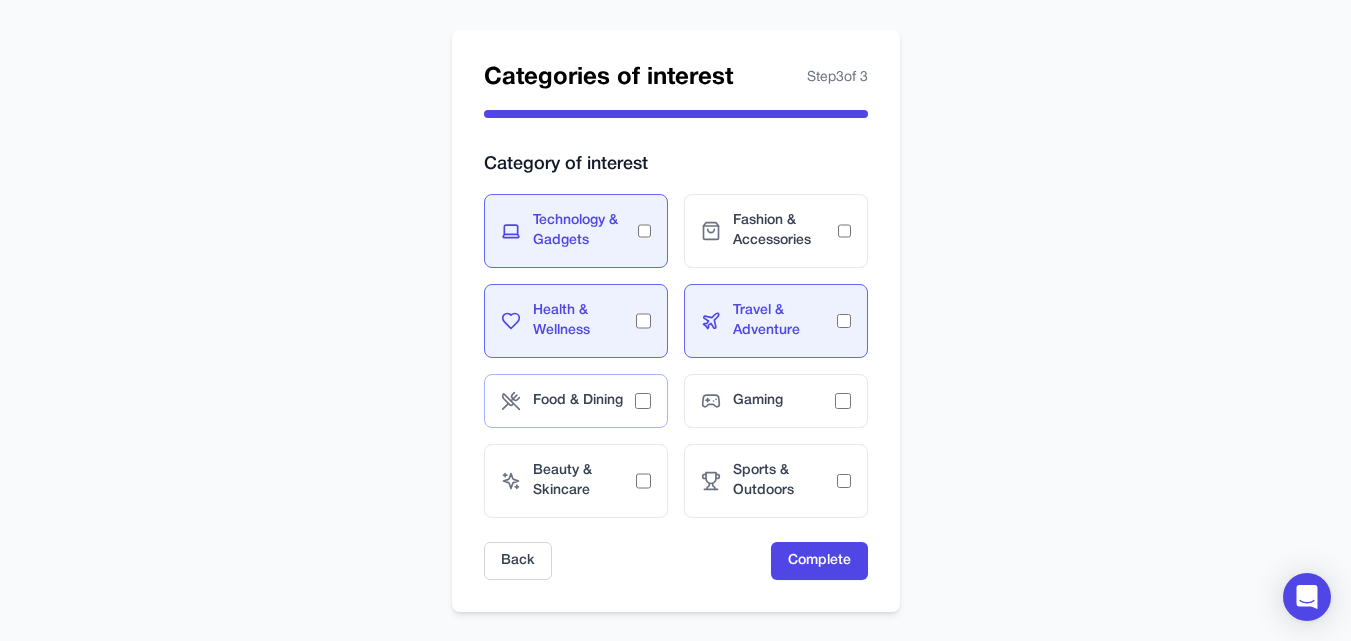 click on "Food & Dining" at bounding box center [584, 401] 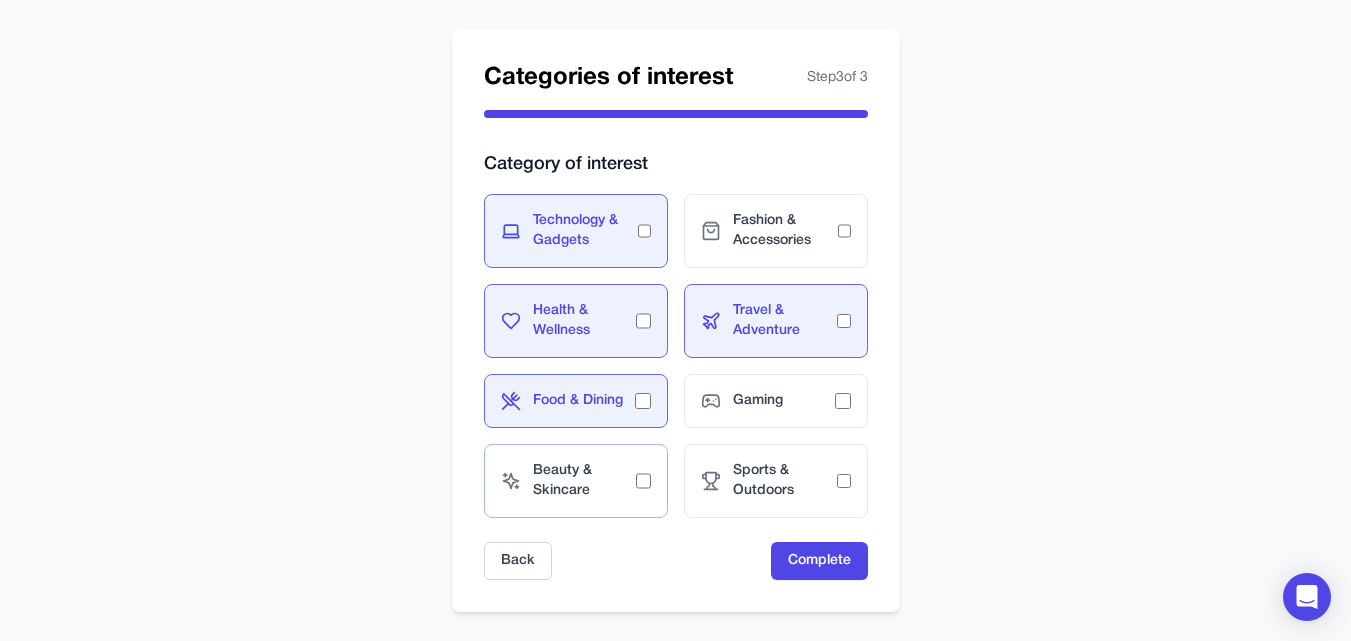 click on "Beauty & Skincare" at bounding box center [576, 481] 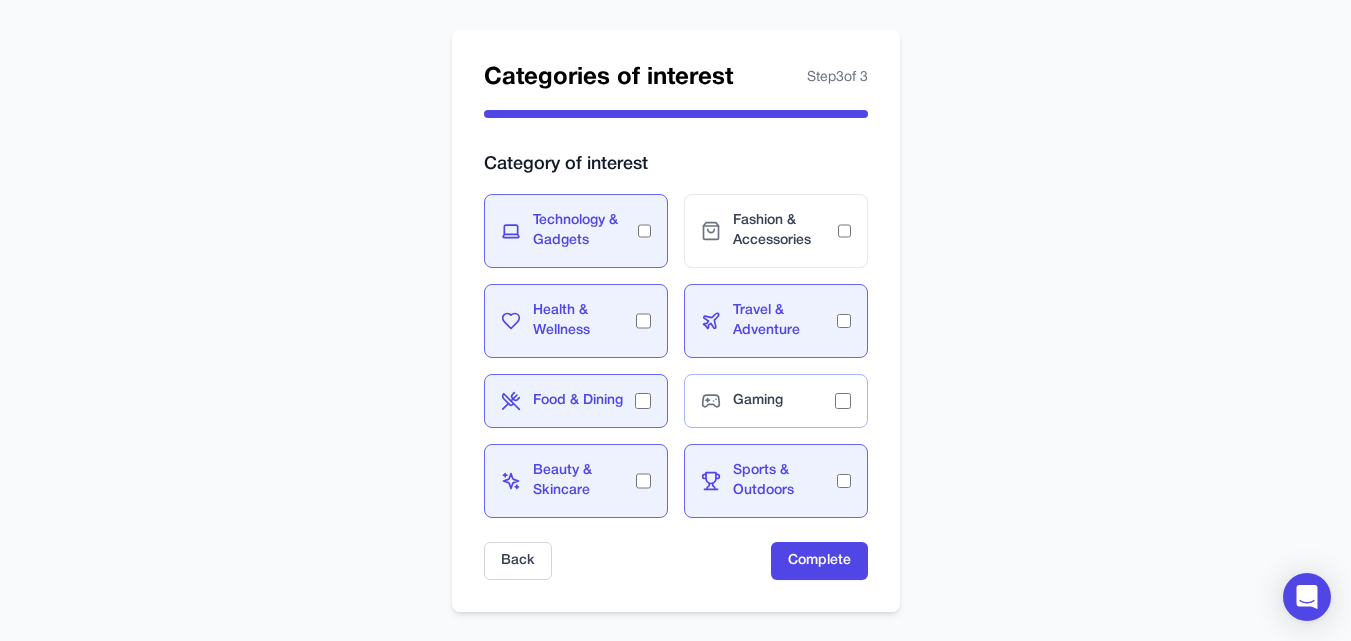 click on "Gaming" at bounding box center (776, 401) 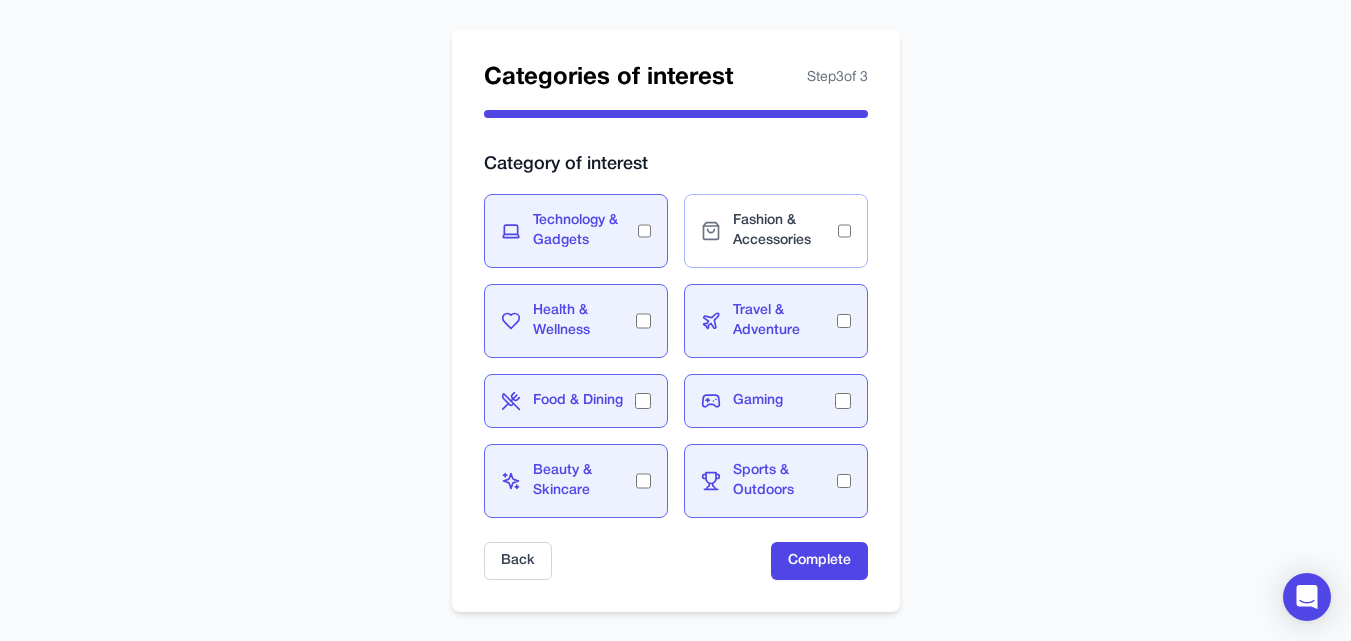 click on "Fashion & Accessories" at bounding box center [776, 231] 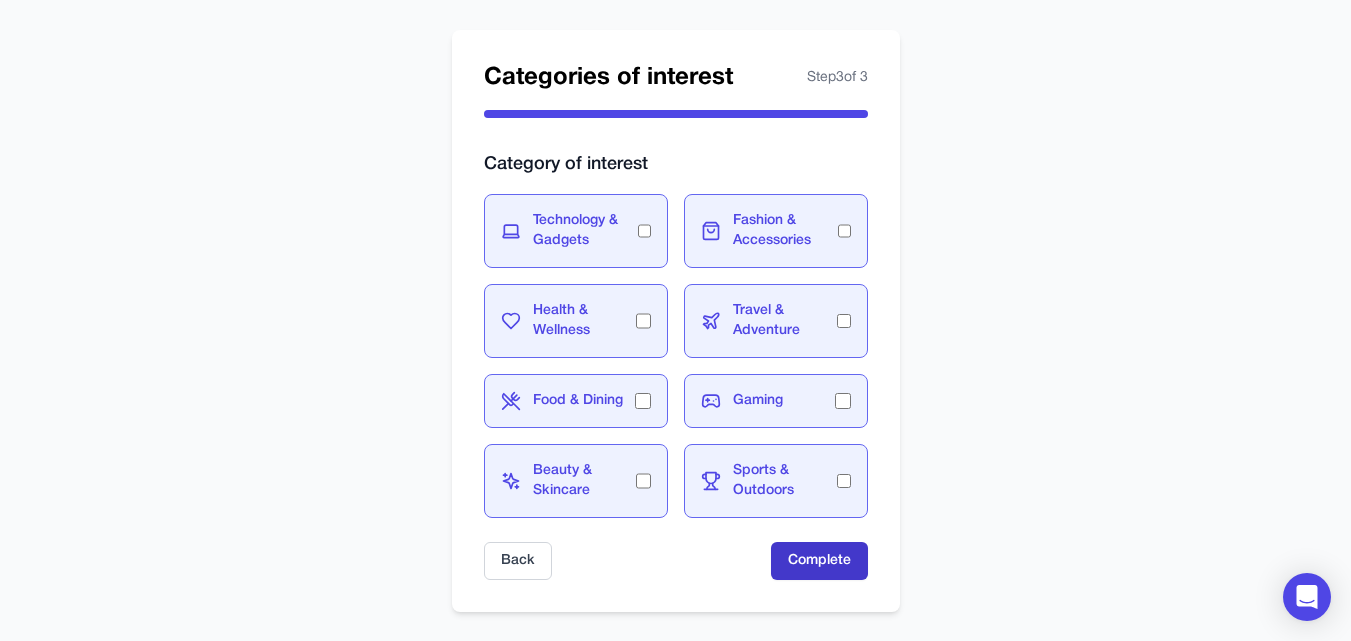 click on "Complete" at bounding box center (819, 561) 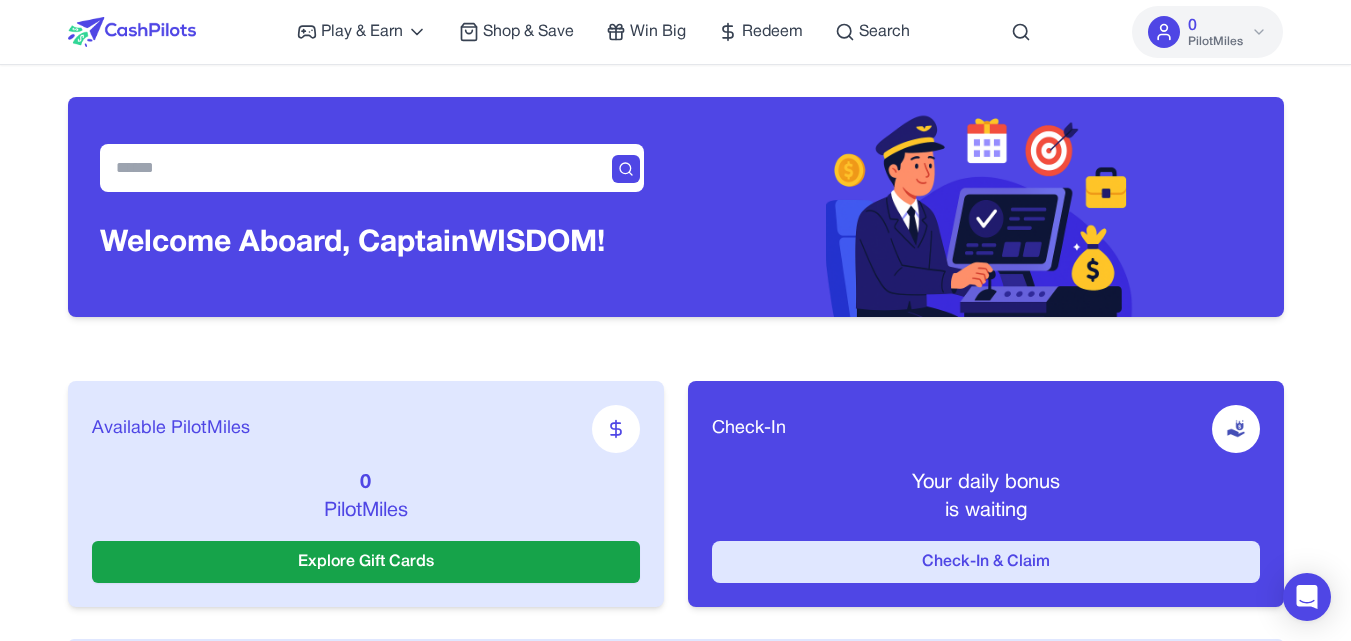 click on "Check-In & Claim" at bounding box center [986, 562] 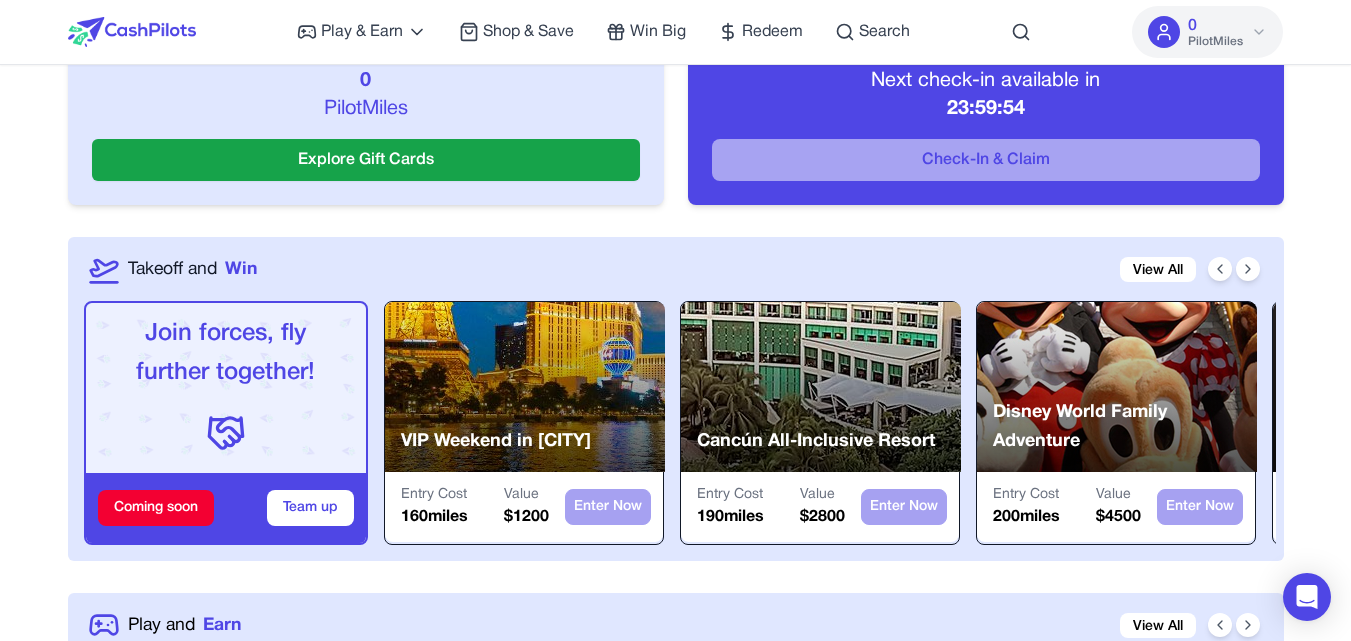 scroll, scrollTop: 436, scrollLeft: 0, axis: vertical 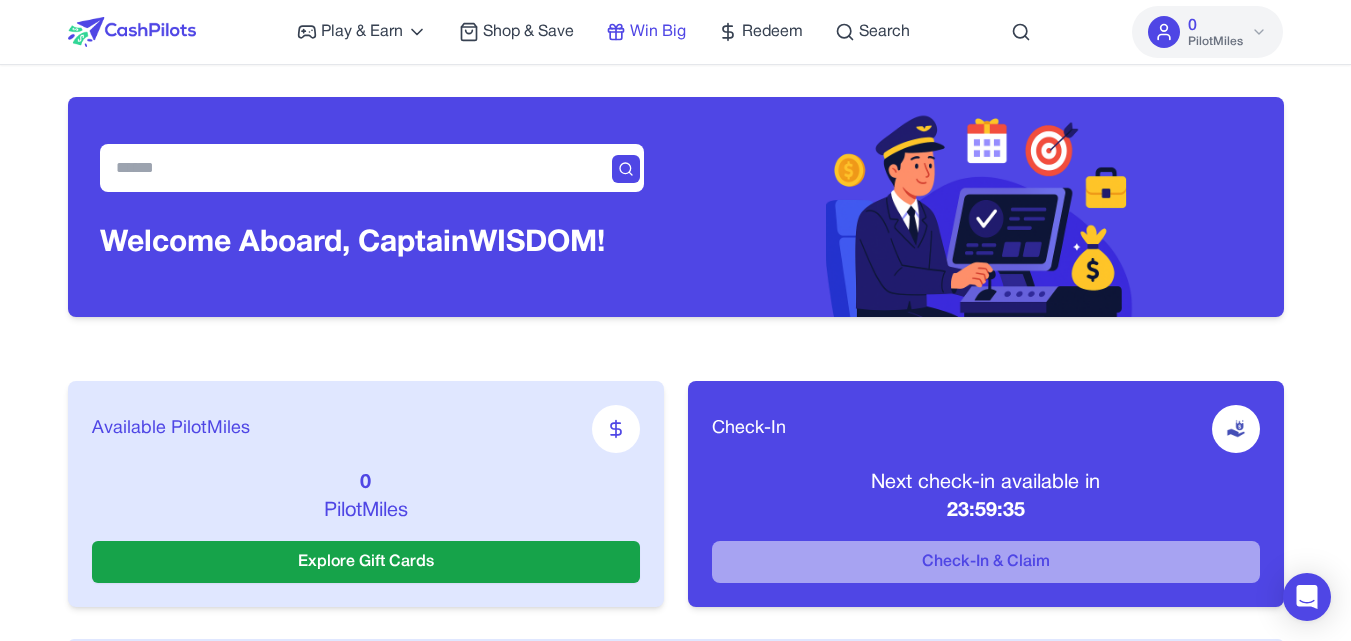 click on "Win Big" at bounding box center [658, 32] 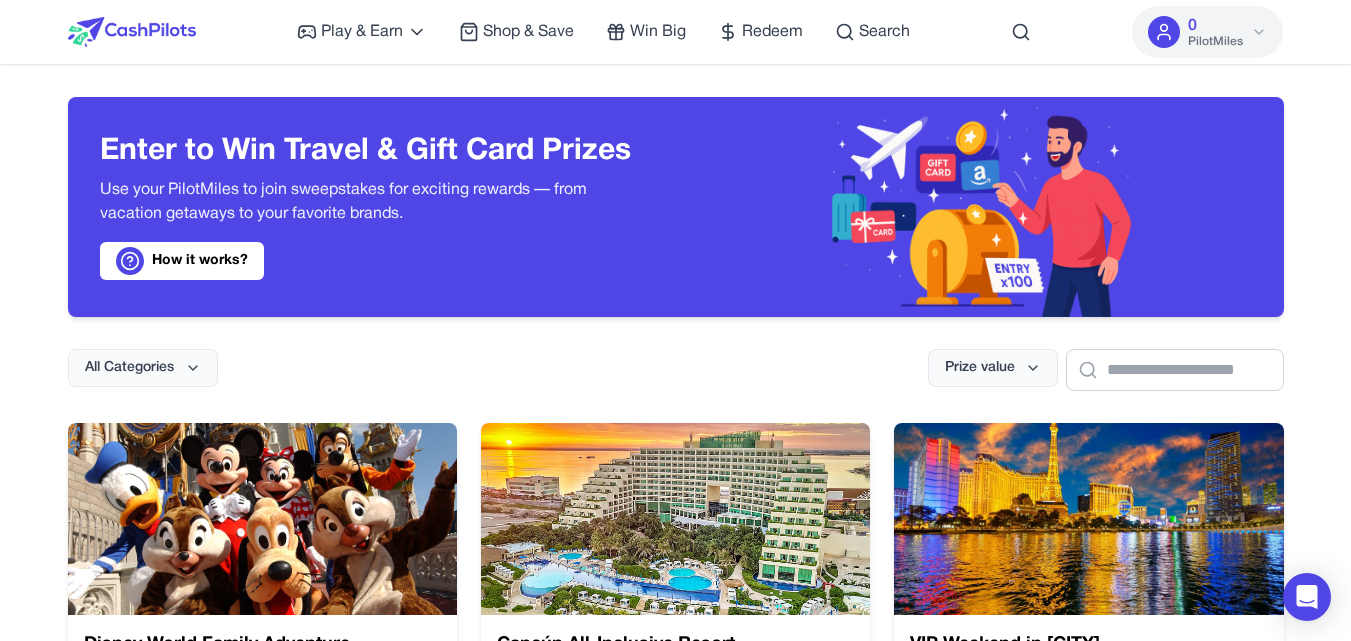 scroll, scrollTop: 343, scrollLeft: 0, axis: vertical 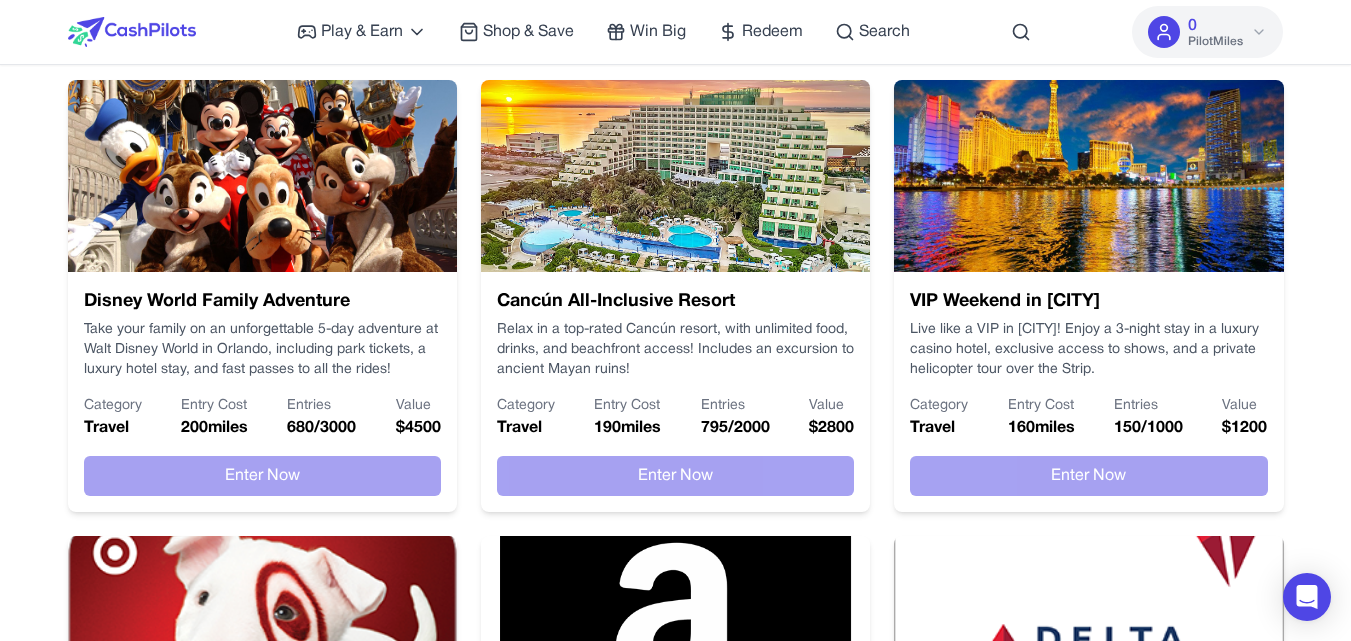 click on "680  /  3000" at bounding box center (321, 428) 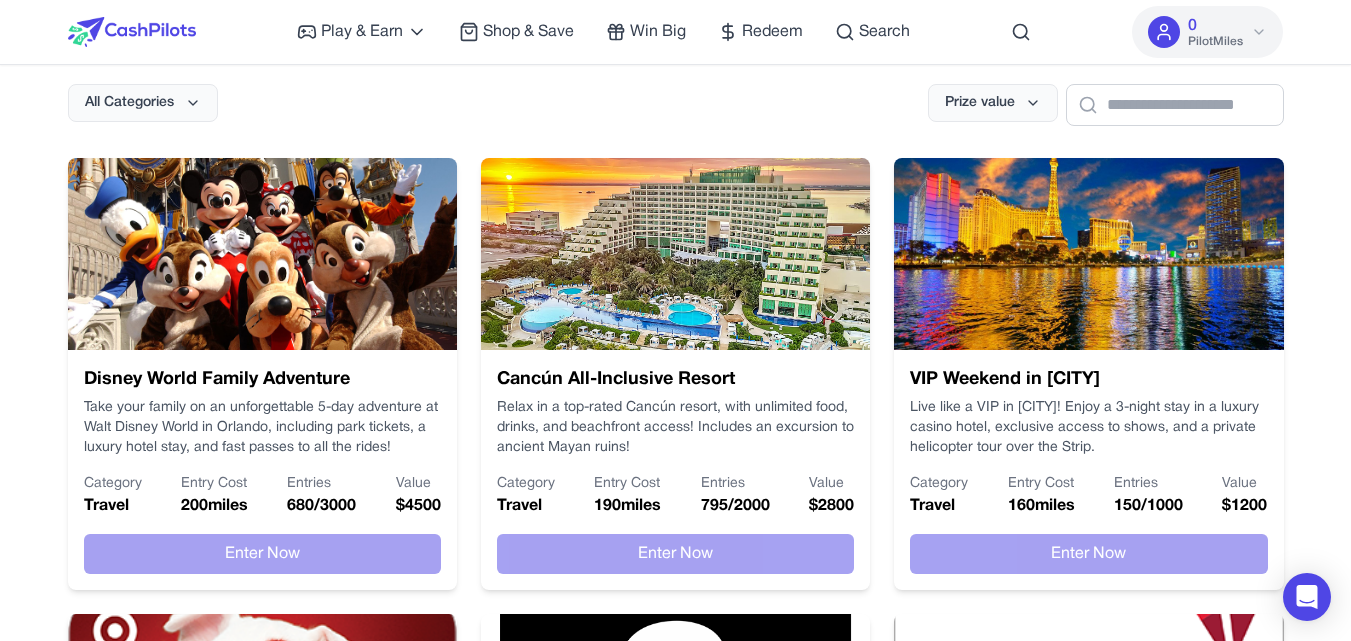 scroll, scrollTop: 214, scrollLeft: 0, axis: vertical 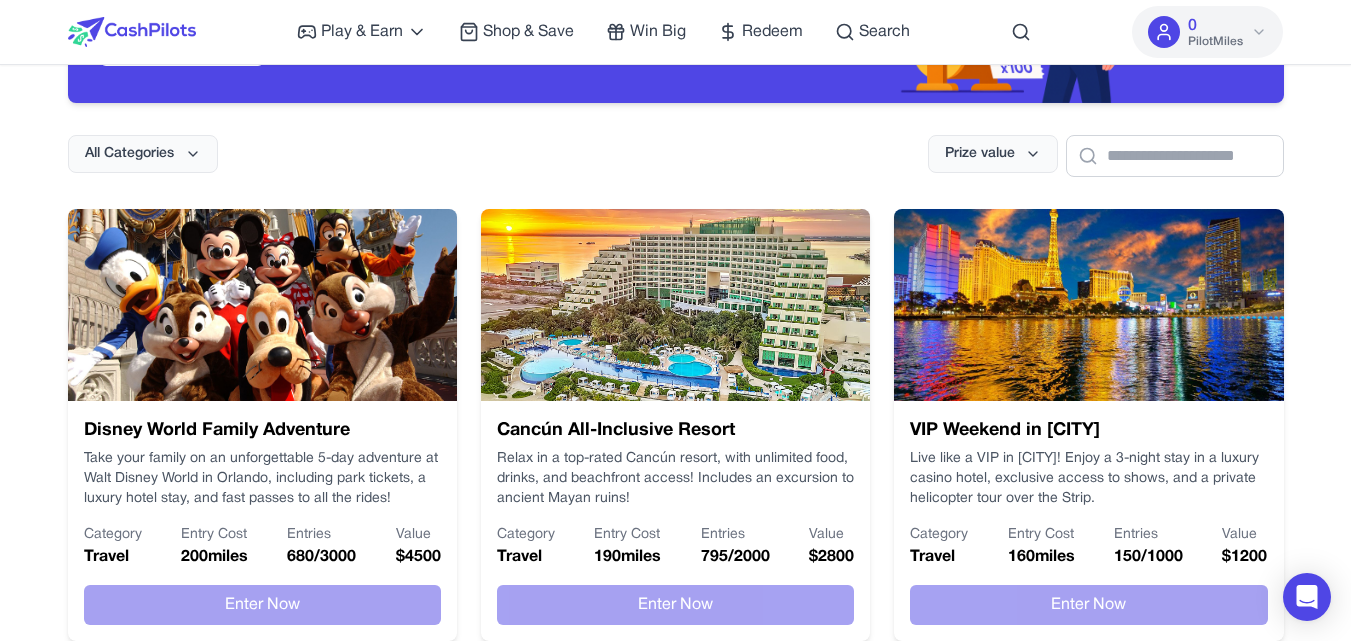 click on "0 PilotMiles" at bounding box center [1215, 32] 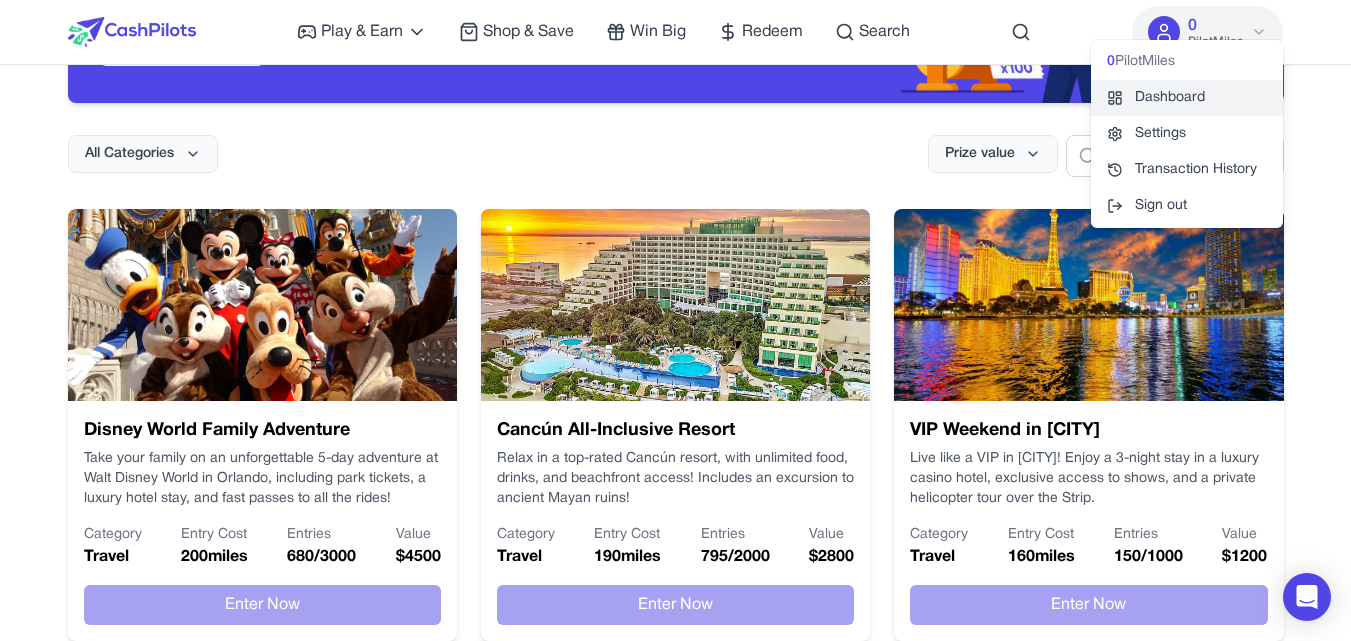 click on "Dashboard" at bounding box center (1187, 98) 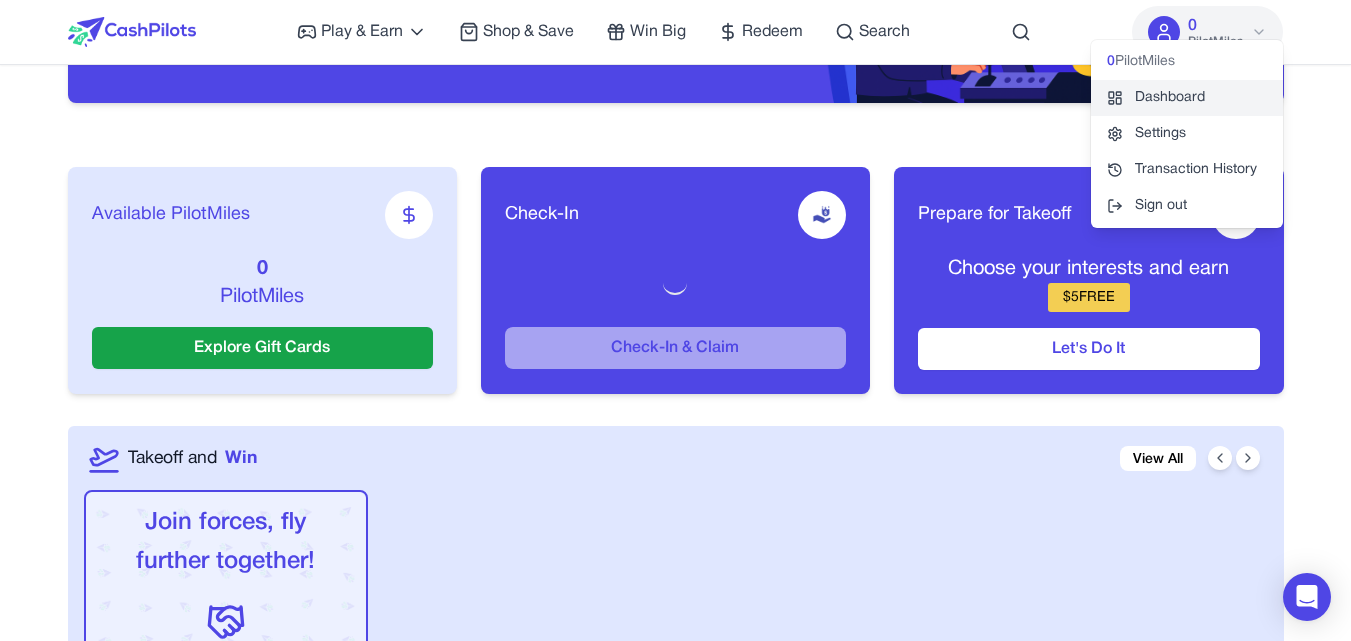 scroll, scrollTop: 0, scrollLeft: 0, axis: both 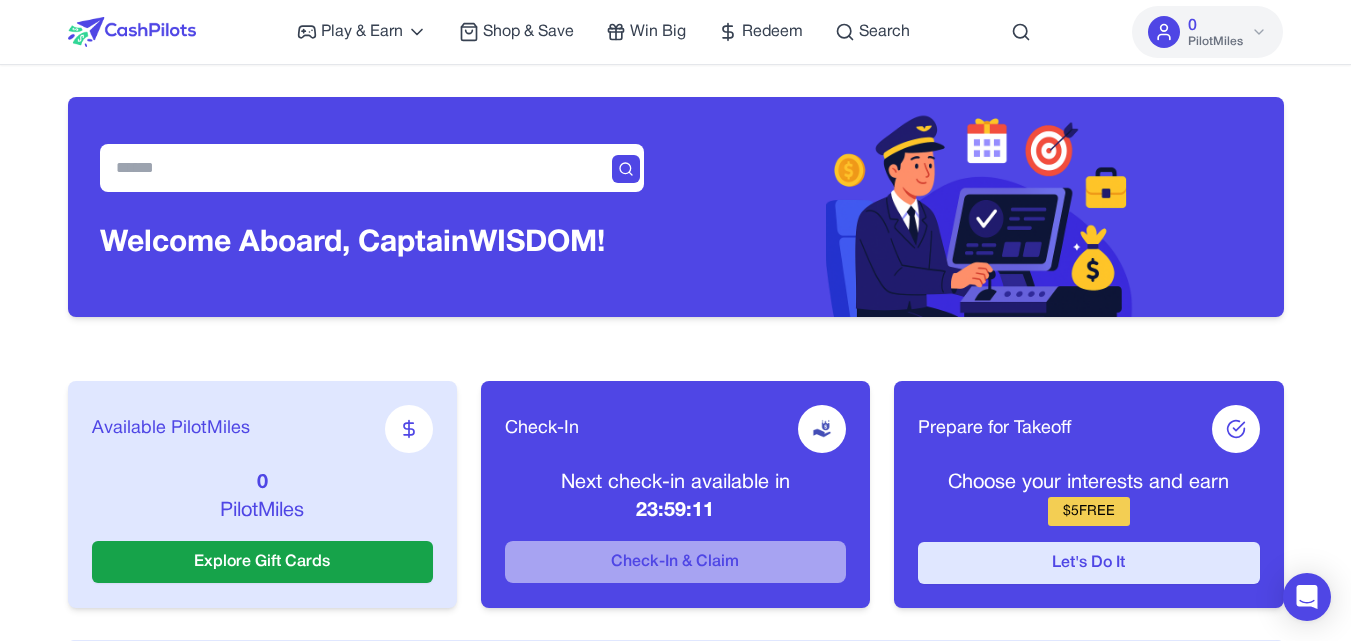 click on "Let's Do It" at bounding box center (1088, 563) 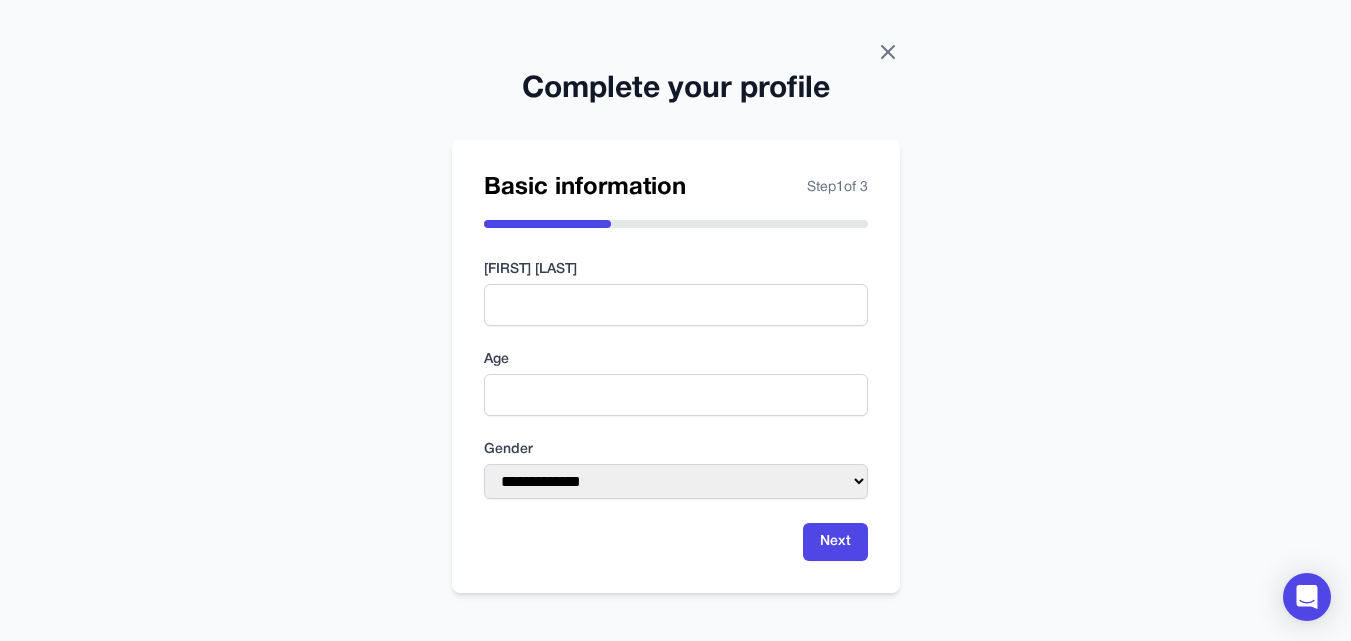 click 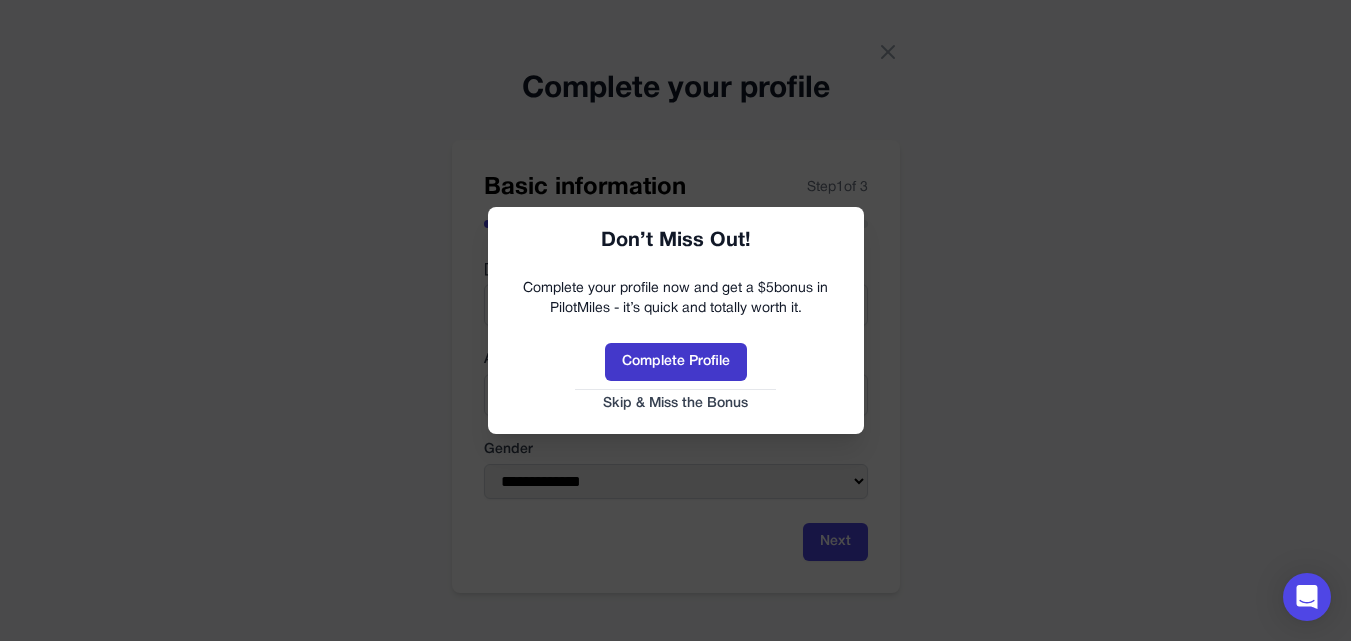 click on "Complete Profile" at bounding box center [676, 362] 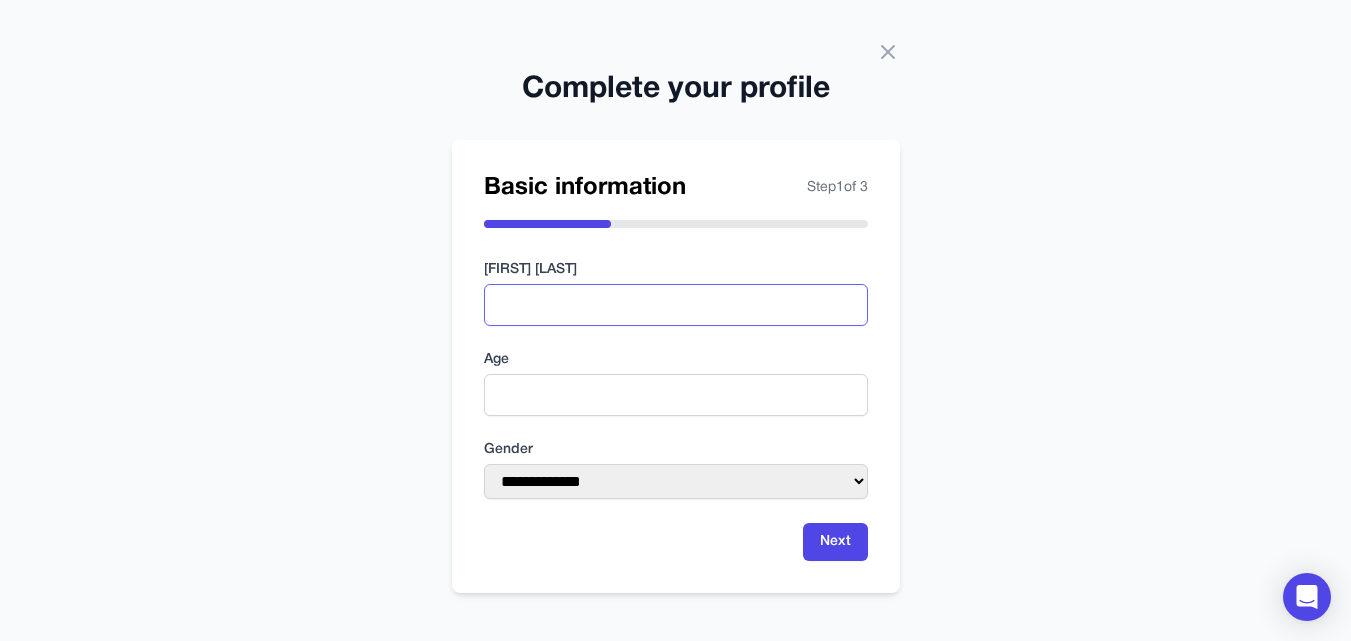 click at bounding box center (676, 305) 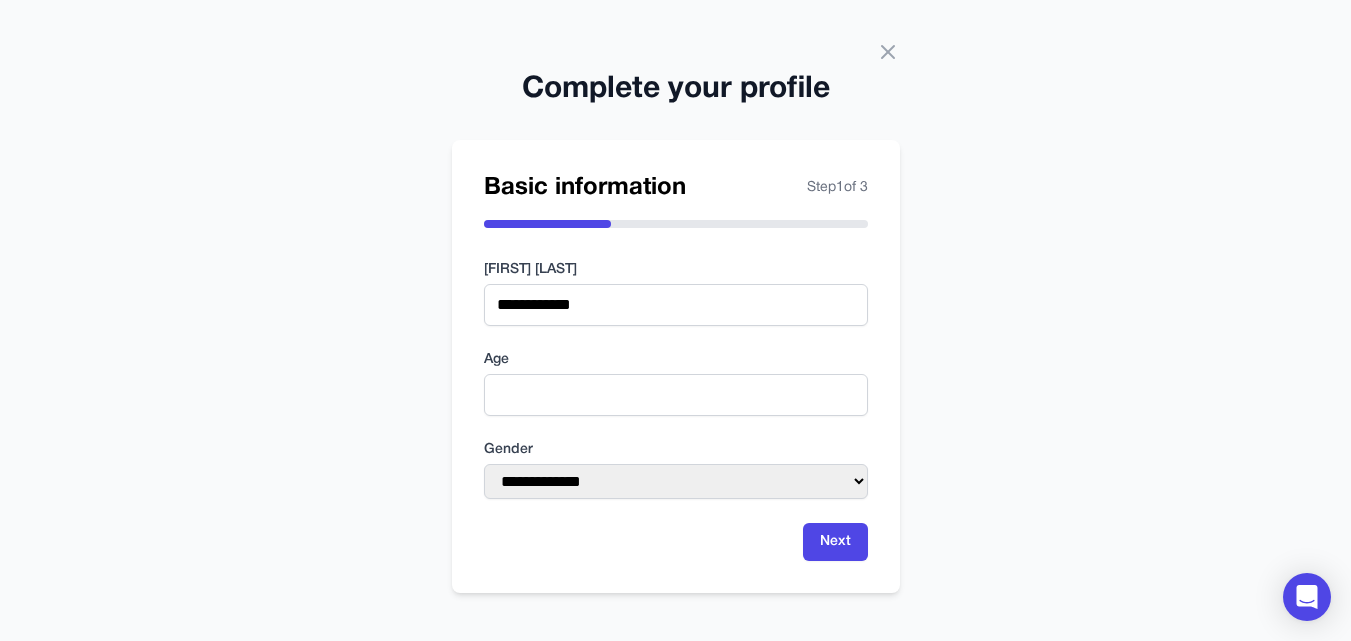 click on "Age" at bounding box center [676, 360] 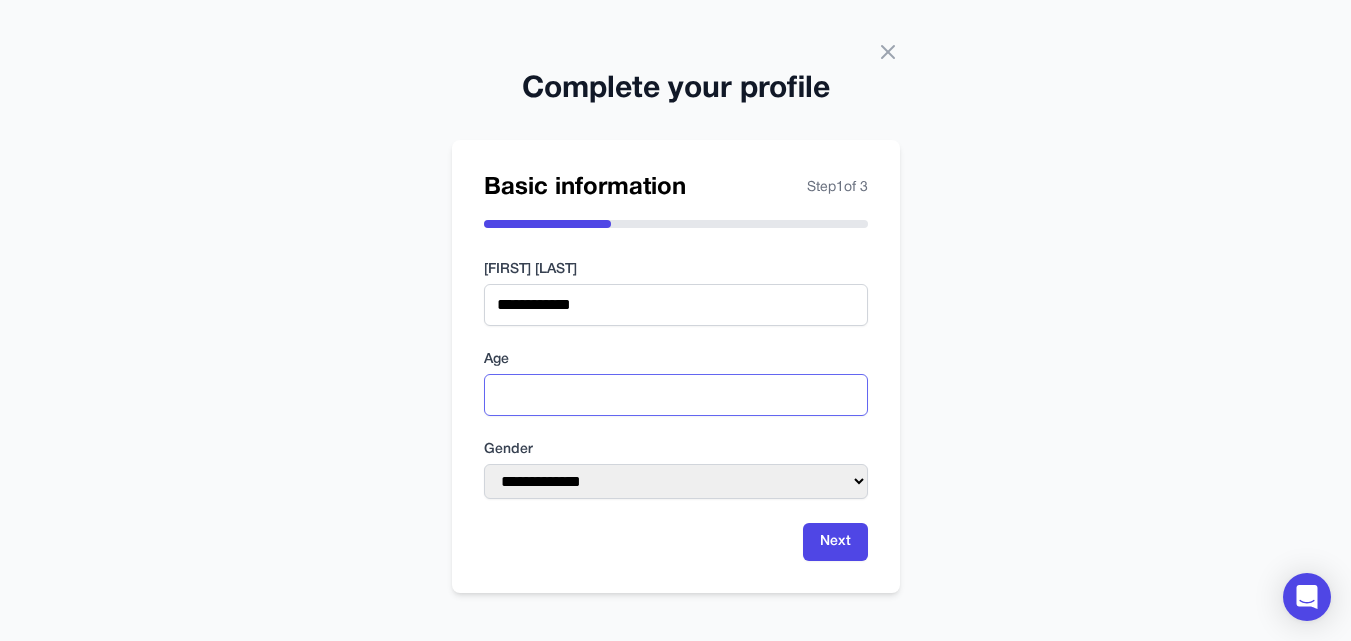 click at bounding box center [676, 395] 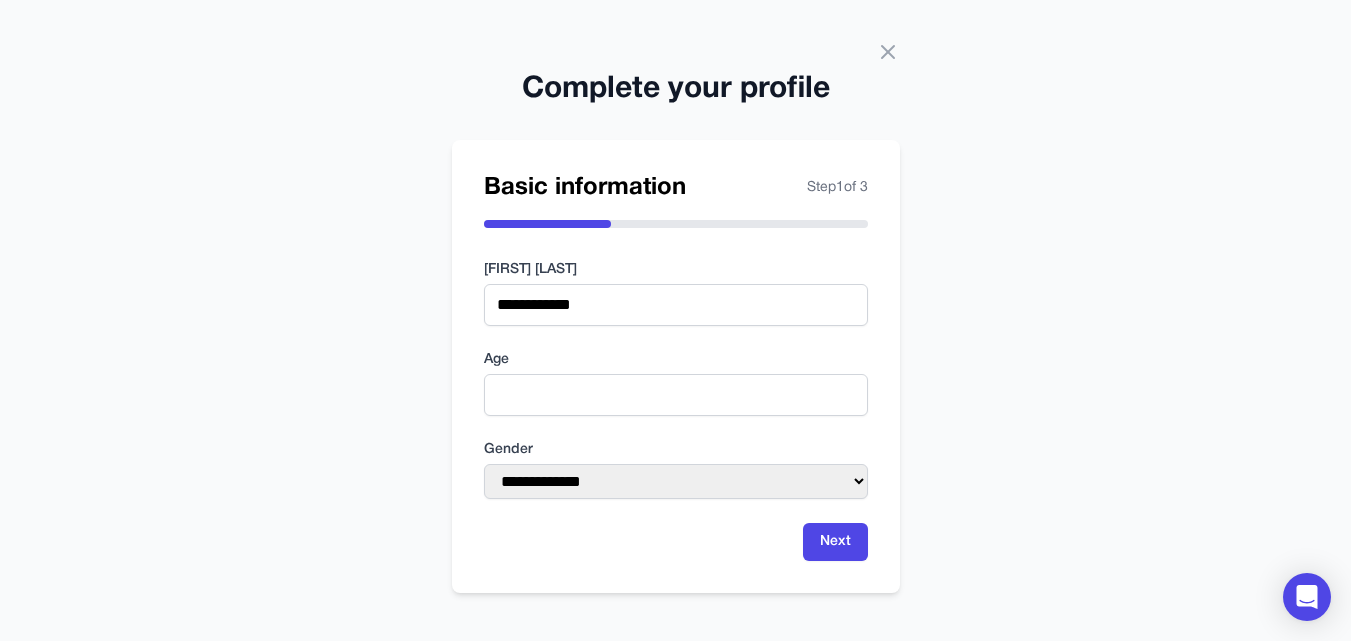 click on "**********" at bounding box center [676, 469] 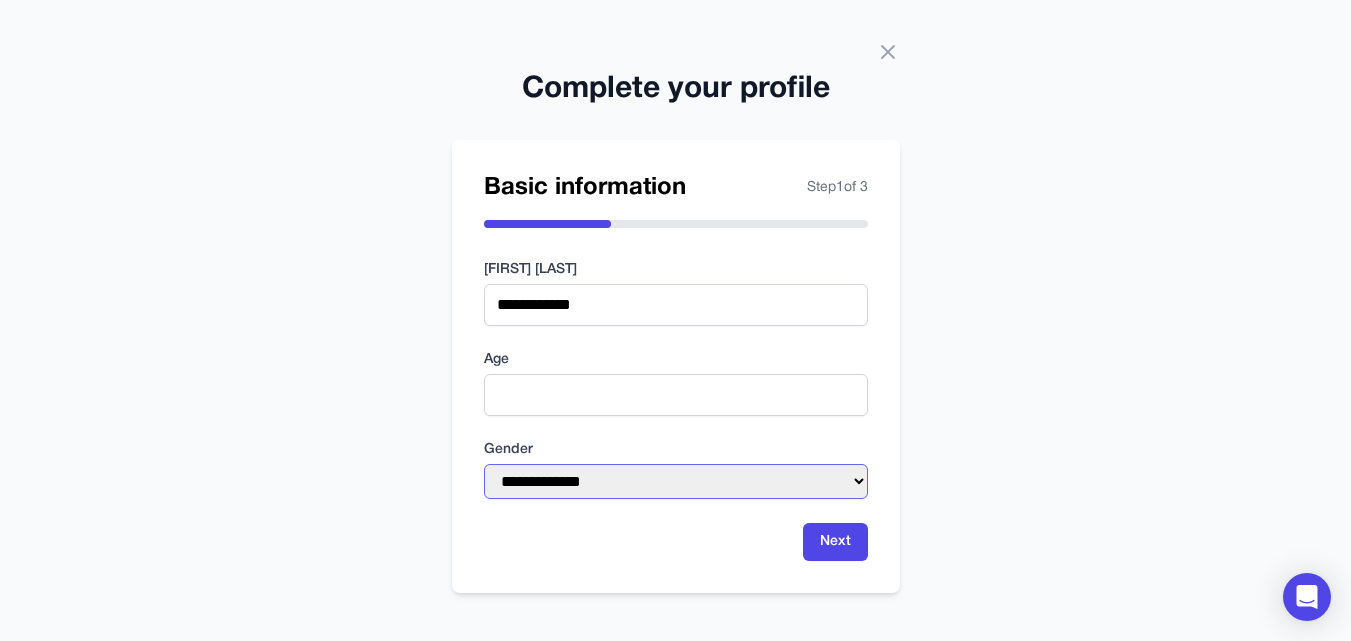 click on "**********" at bounding box center [676, 481] 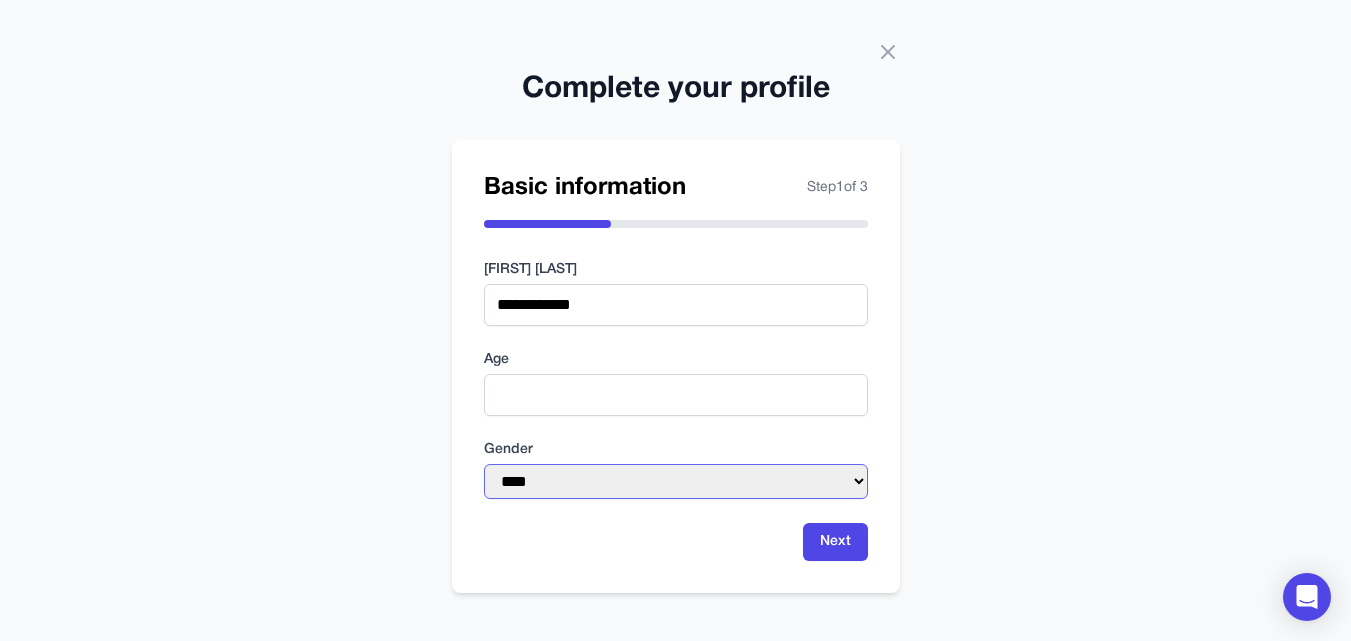 click on "**********" at bounding box center (676, 481) 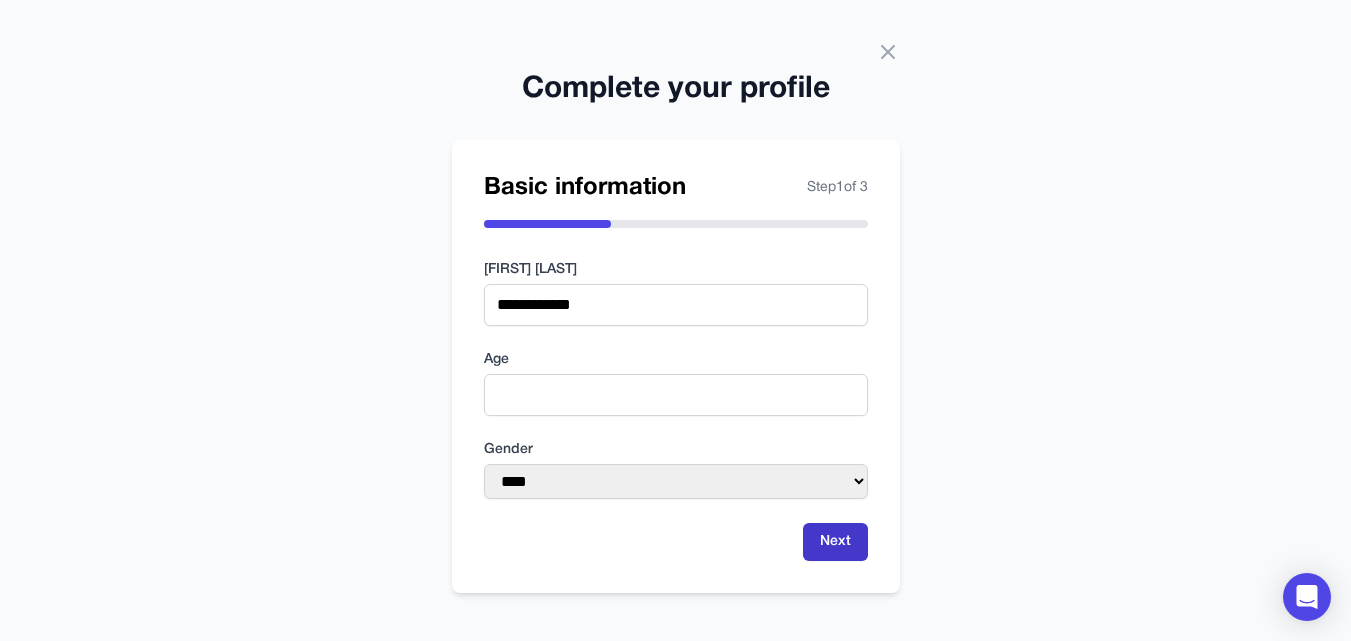 click on "Next" at bounding box center (835, 542) 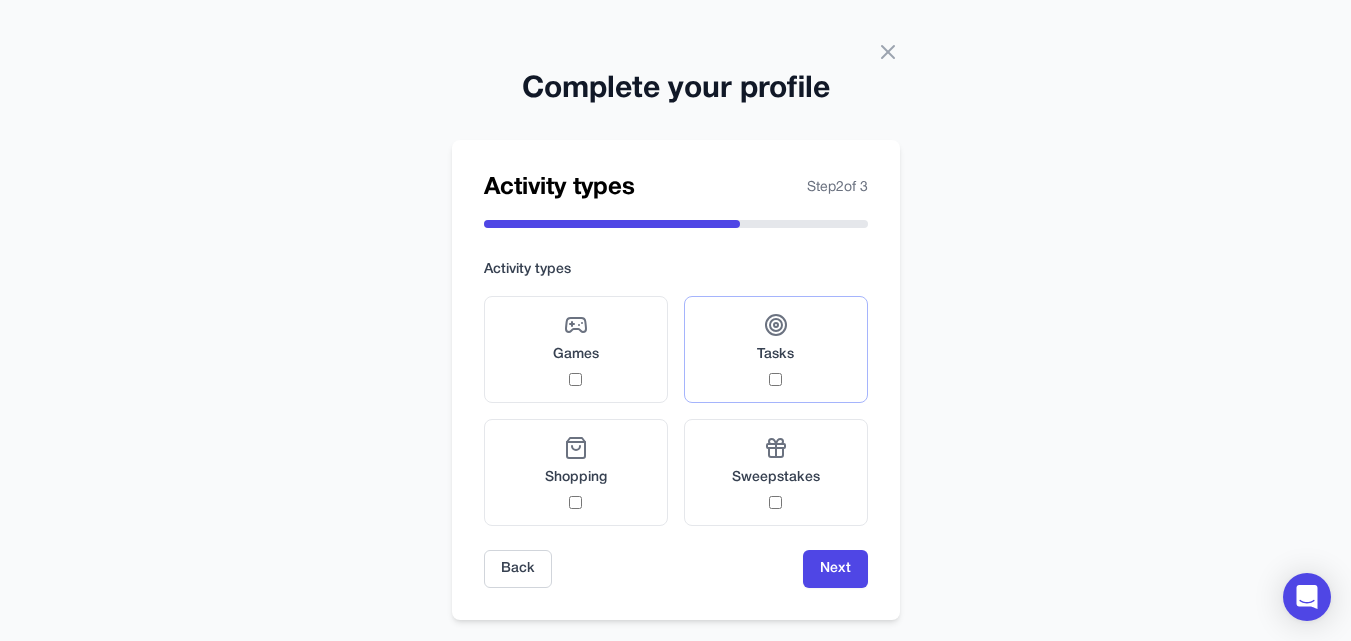 click on "Tasks" at bounding box center [776, 349] 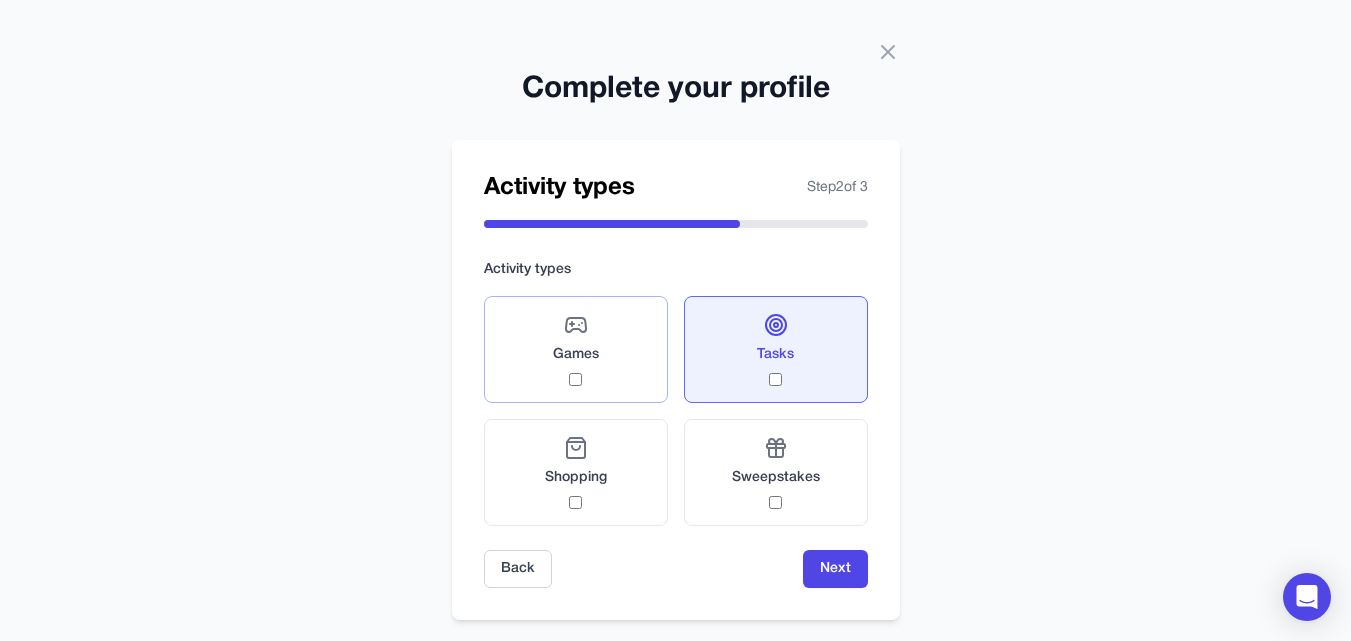 click on "Games" at bounding box center [576, 349] 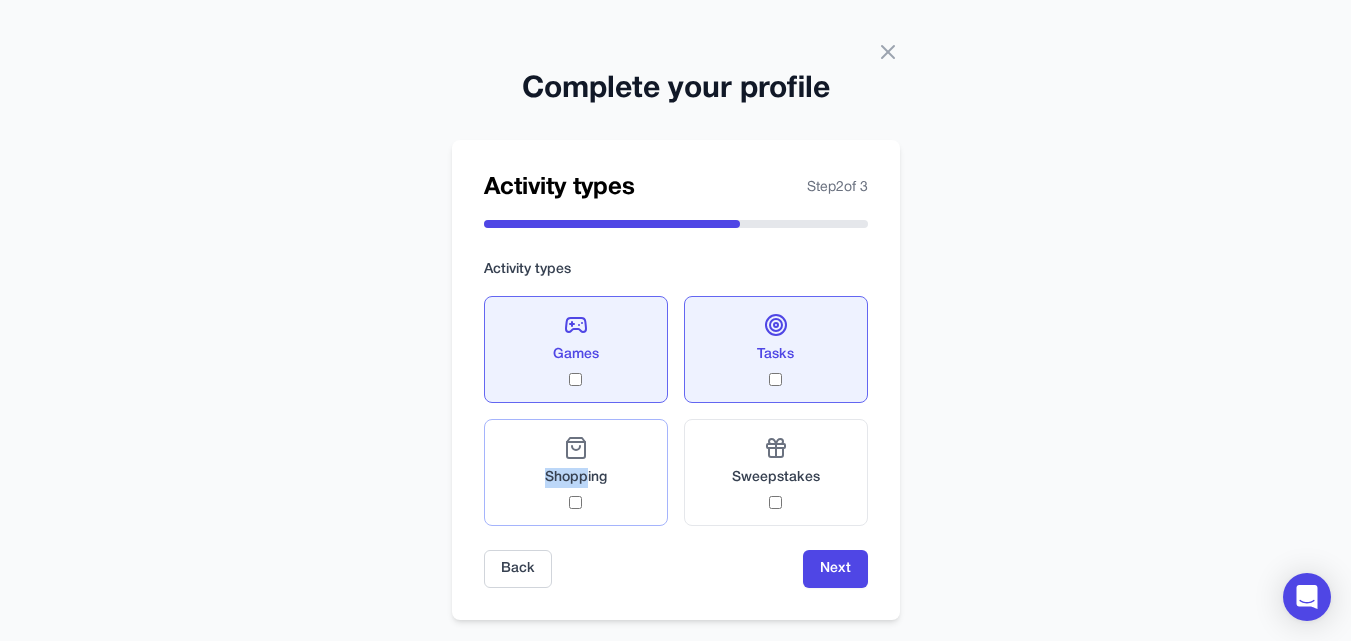 click on "Shopping" at bounding box center (576, 472) 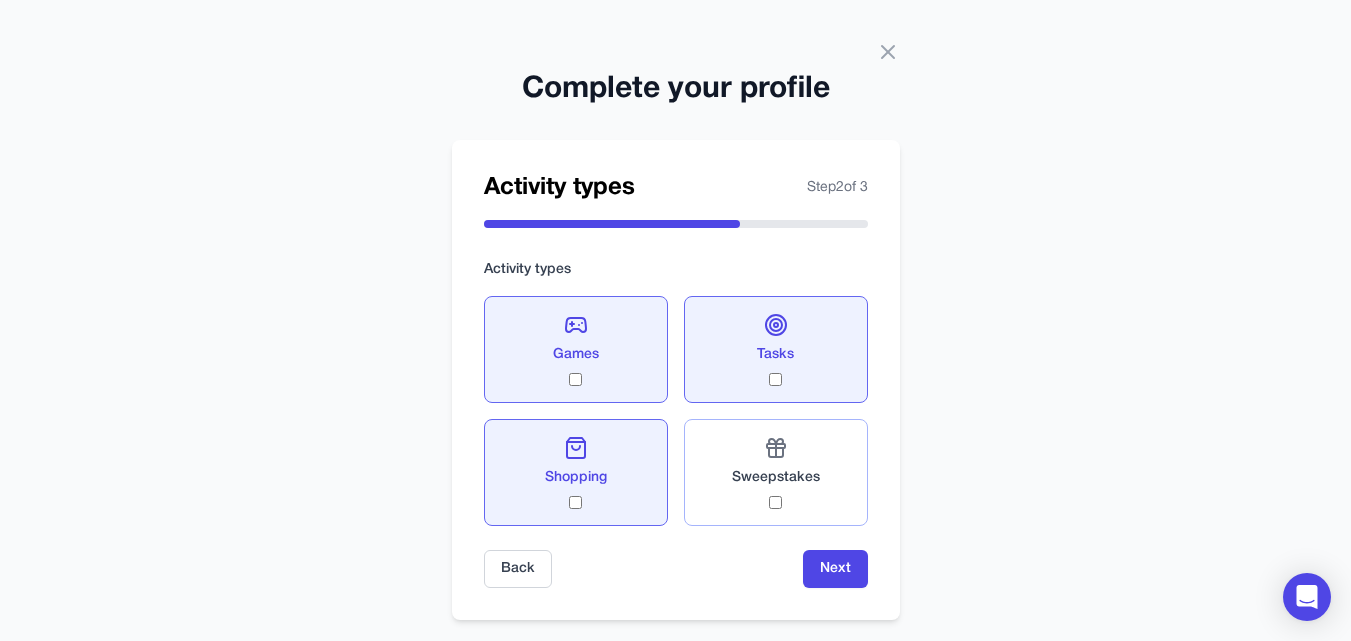 click on "Sweepstakes" at bounding box center [776, 472] 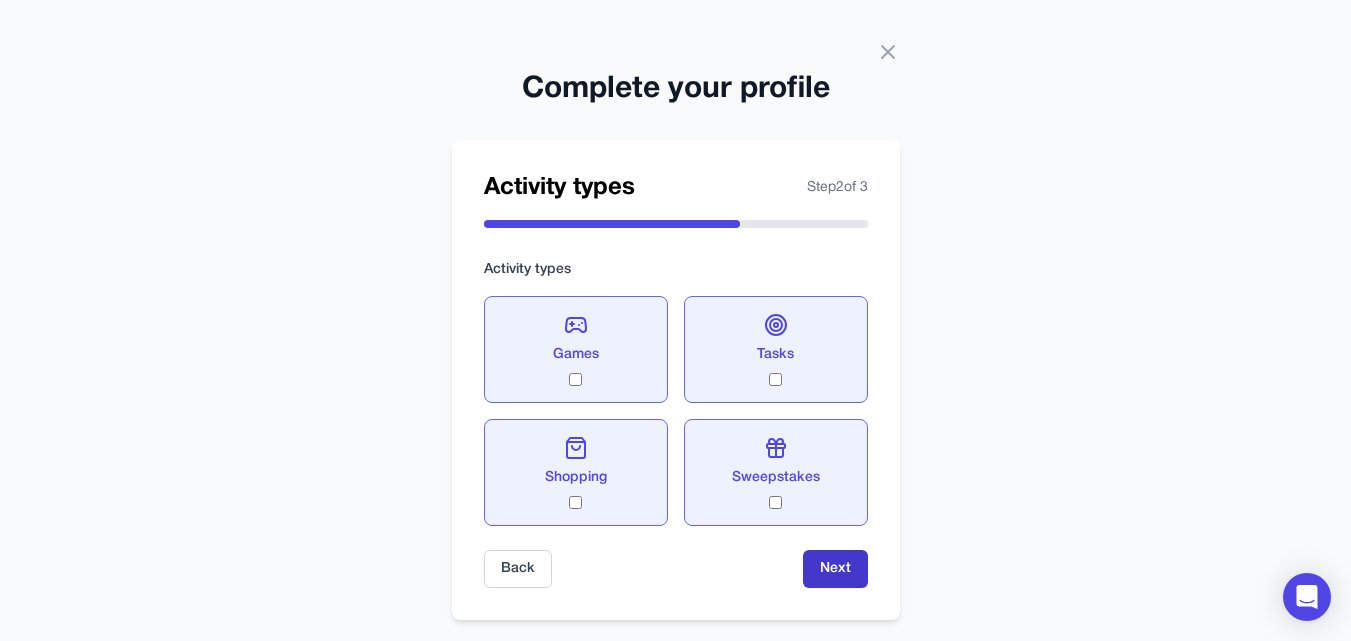 click on "Next" at bounding box center [835, 569] 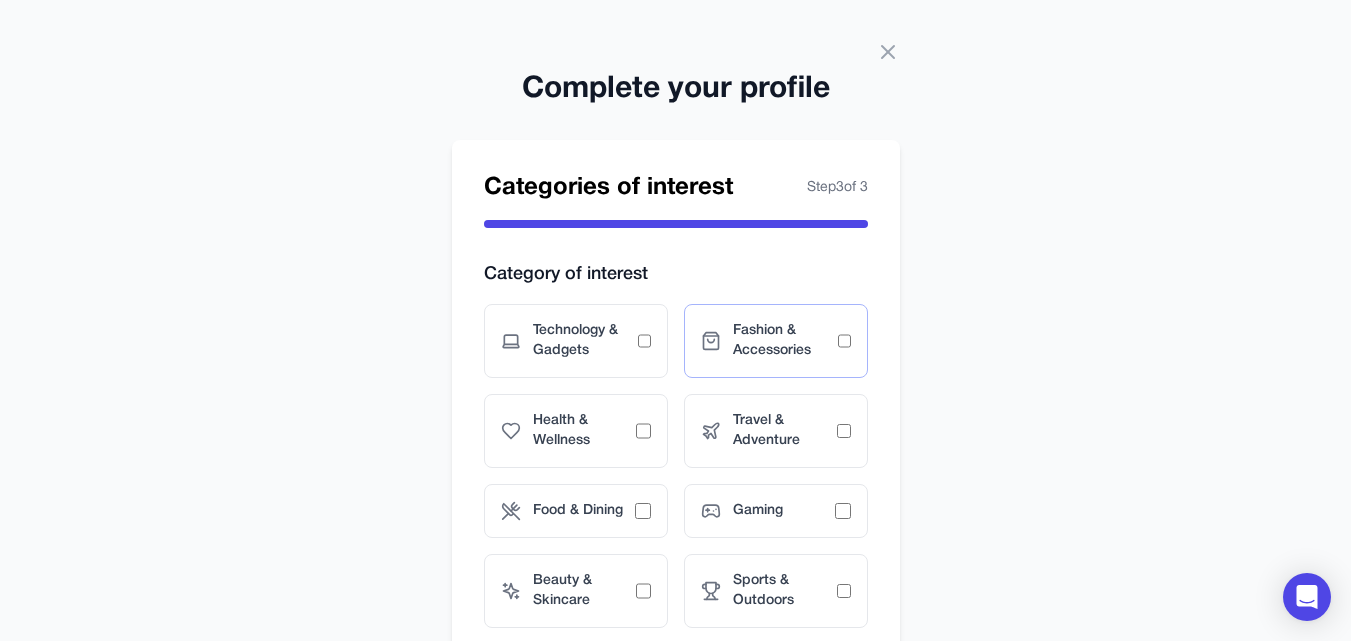 click on "Fashion & Accessories" at bounding box center (785, 341) 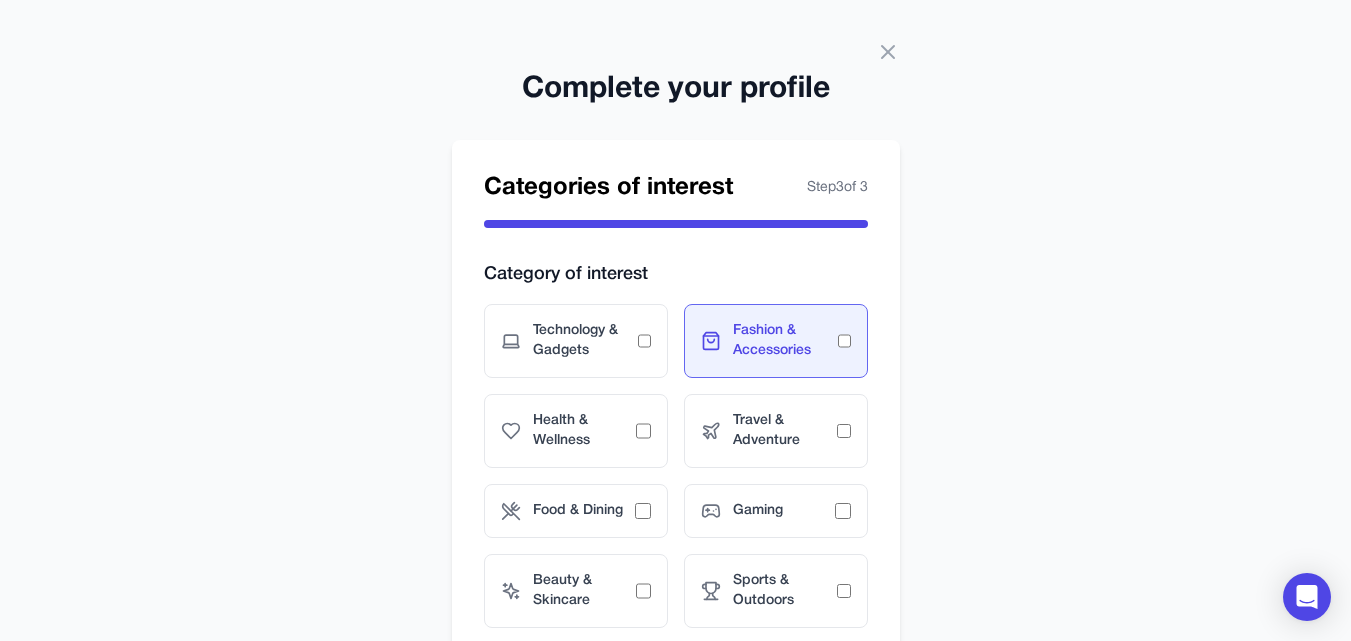 click 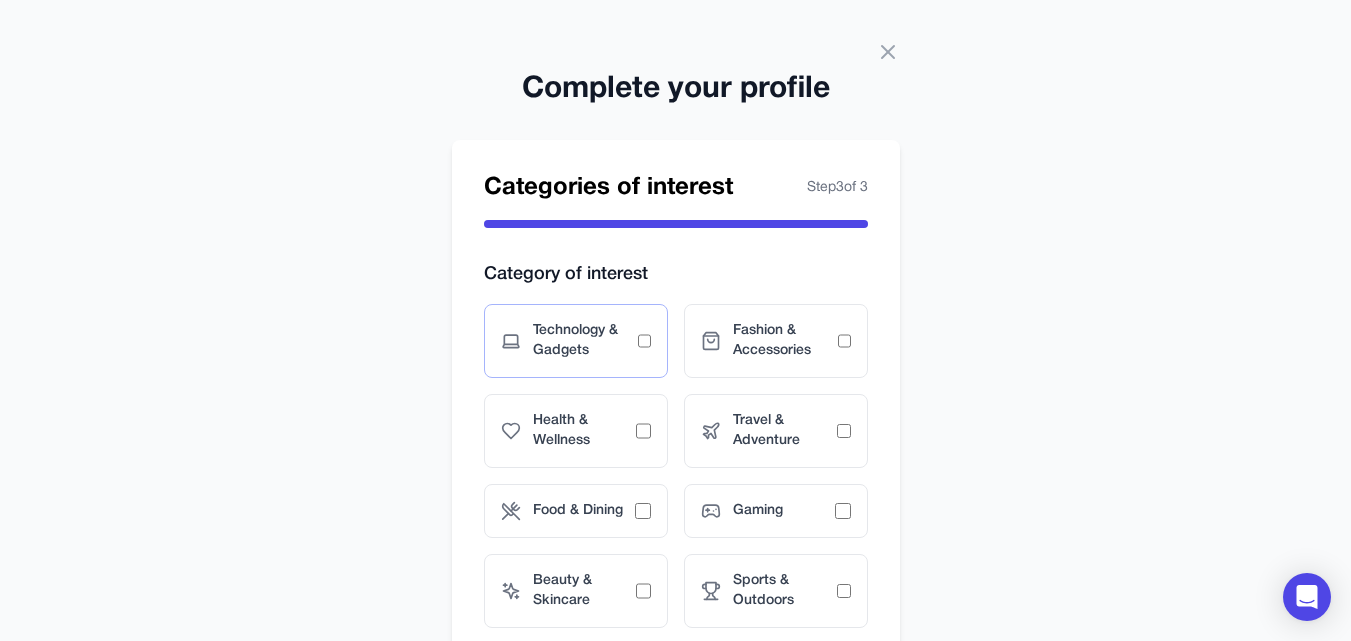 click on "Technology & Gadgets" at bounding box center (576, 341) 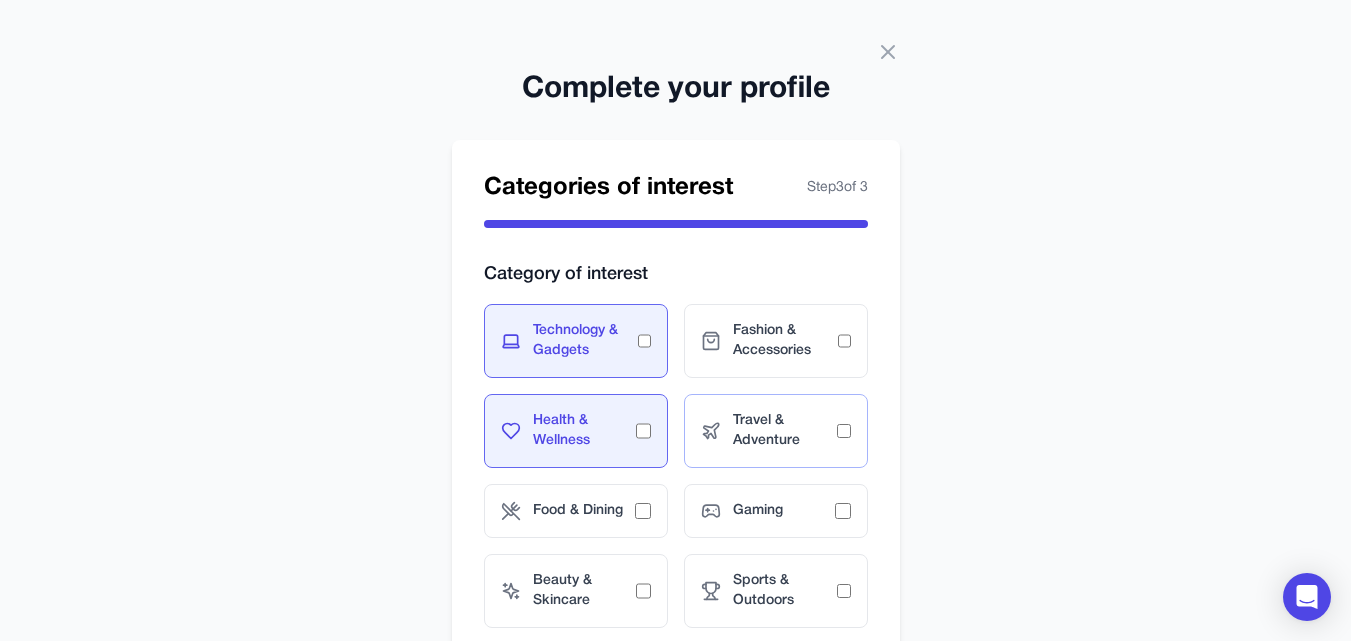 click on "Travel & Adventure" at bounding box center (785, 431) 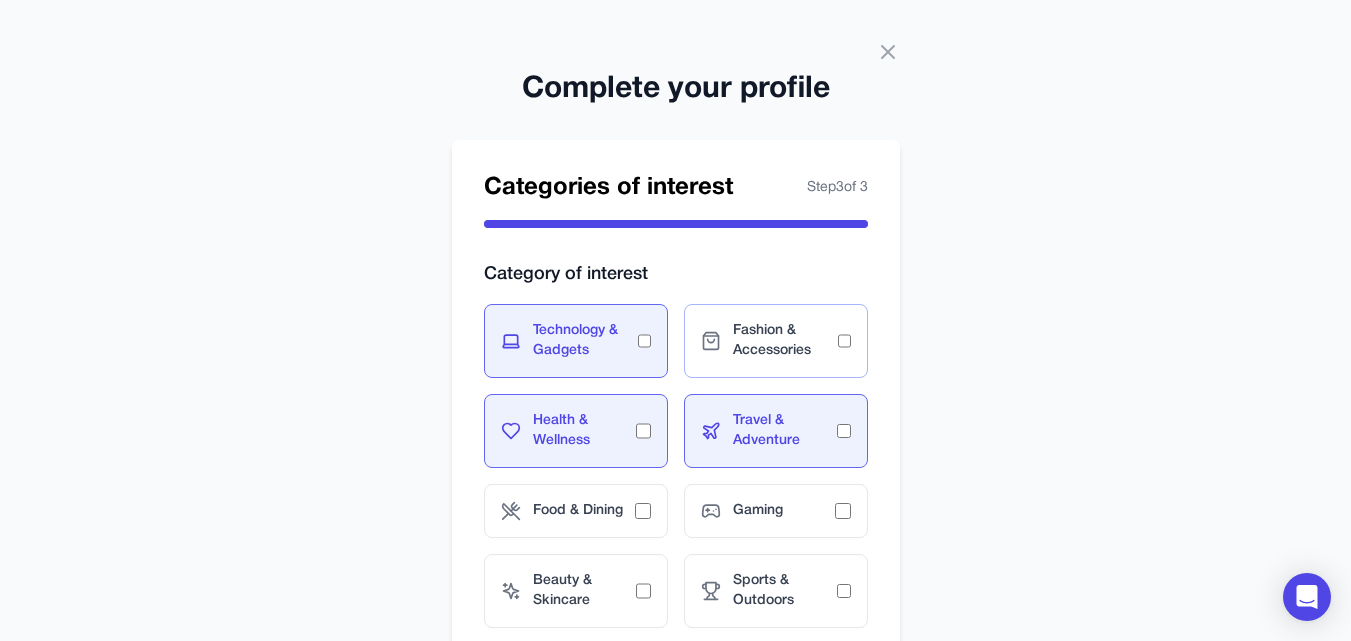 click on "Fashion & Accessories" at bounding box center [785, 341] 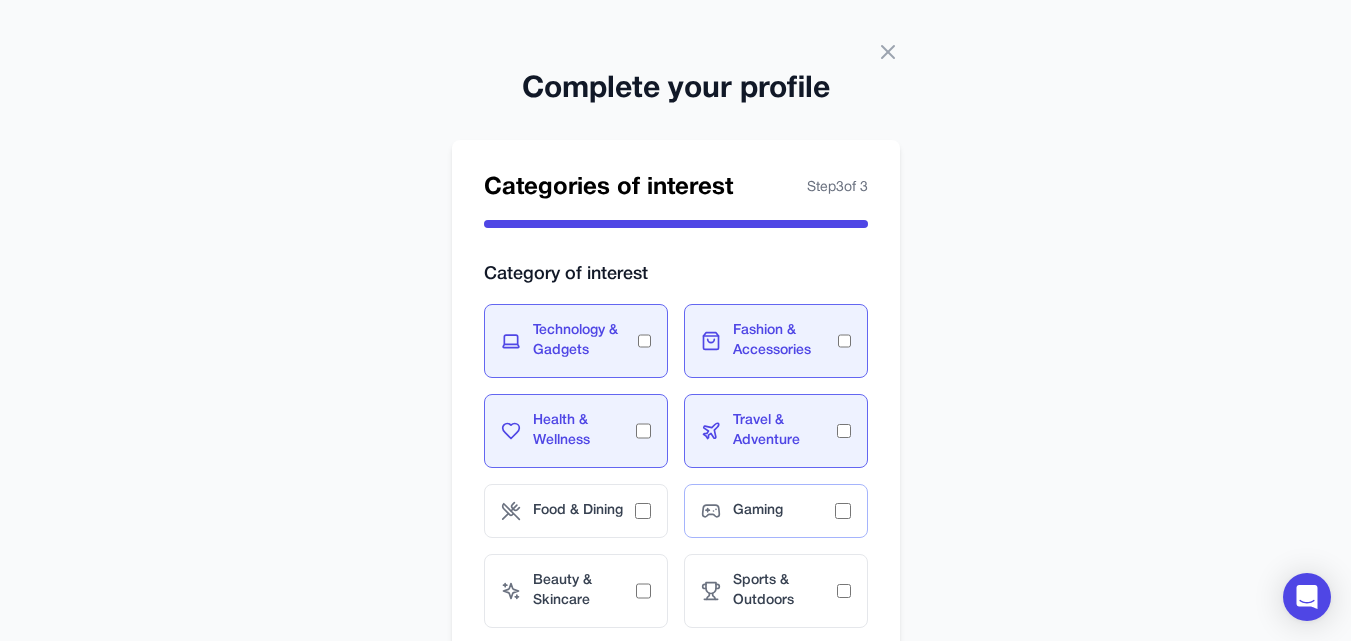 click on "Gaming" at bounding box center (784, 511) 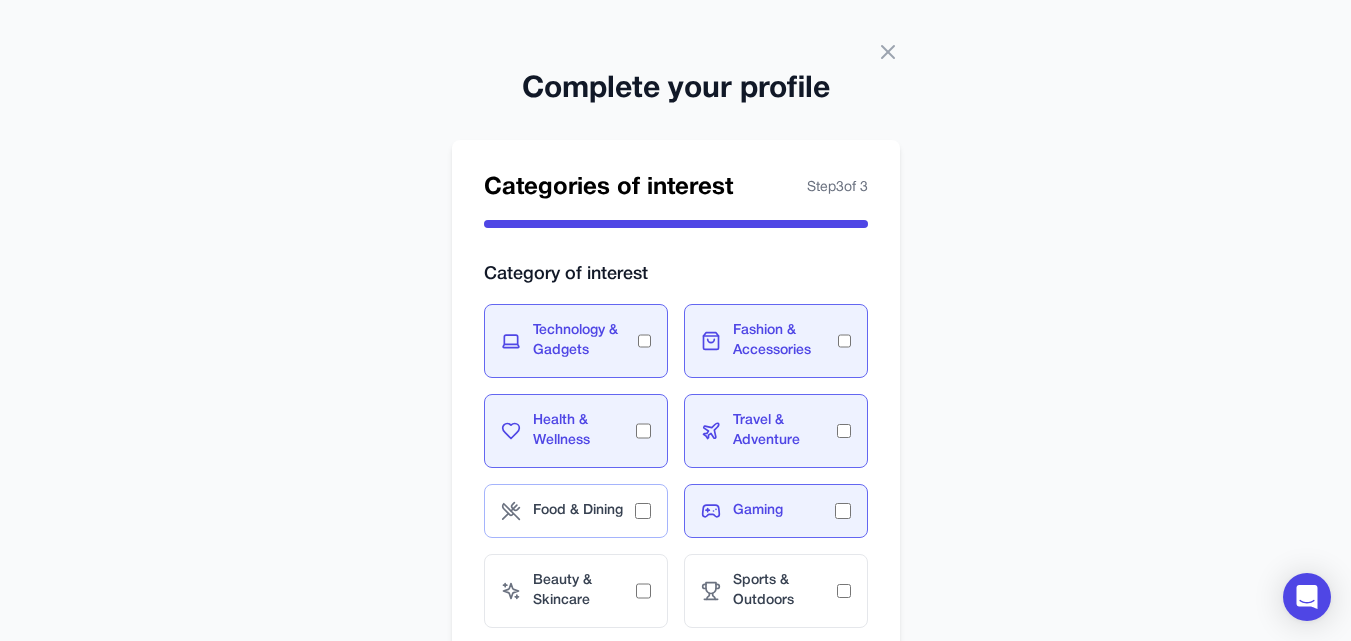 click on "Food & Dining" at bounding box center (576, 511) 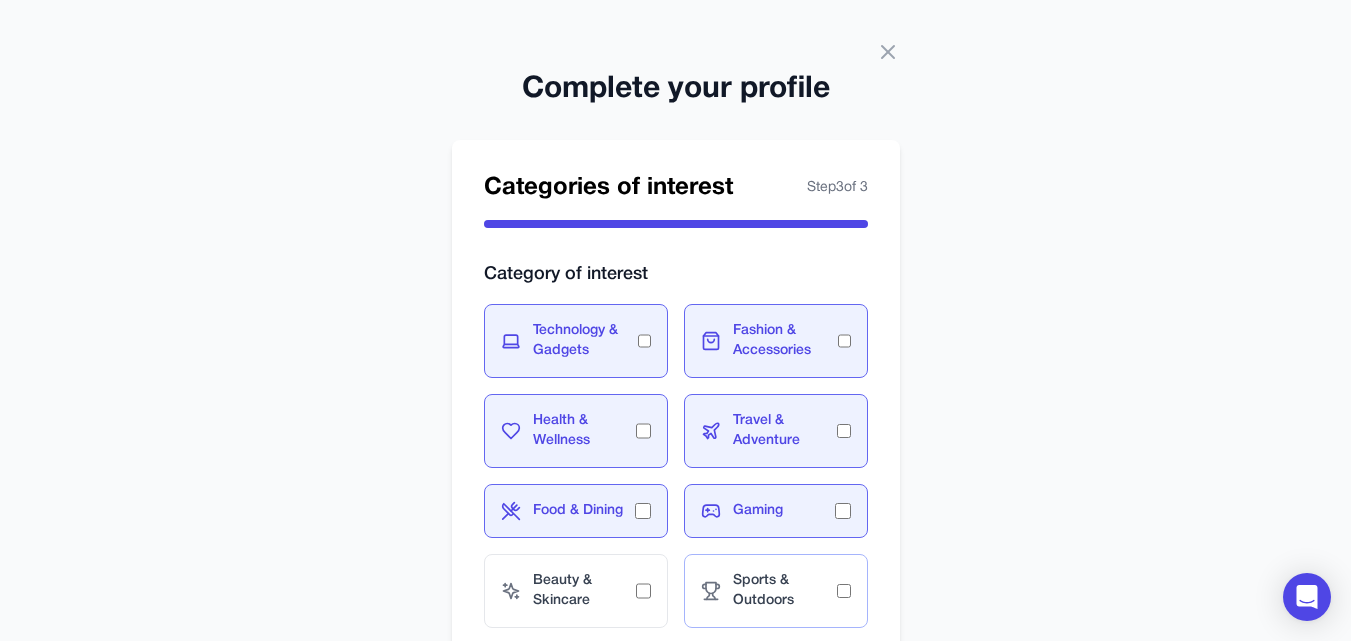 click on "Sports & Outdoors" at bounding box center (785, 591) 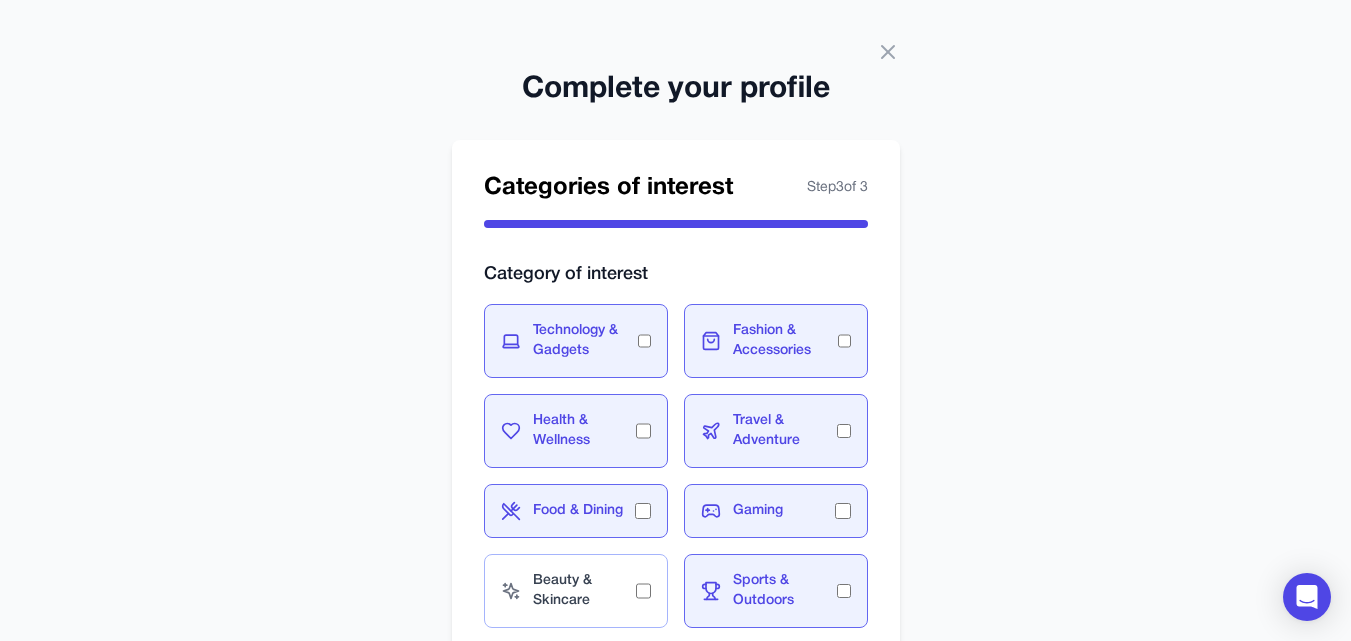 click on "Beauty & Skincare" at bounding box center (585, 591) 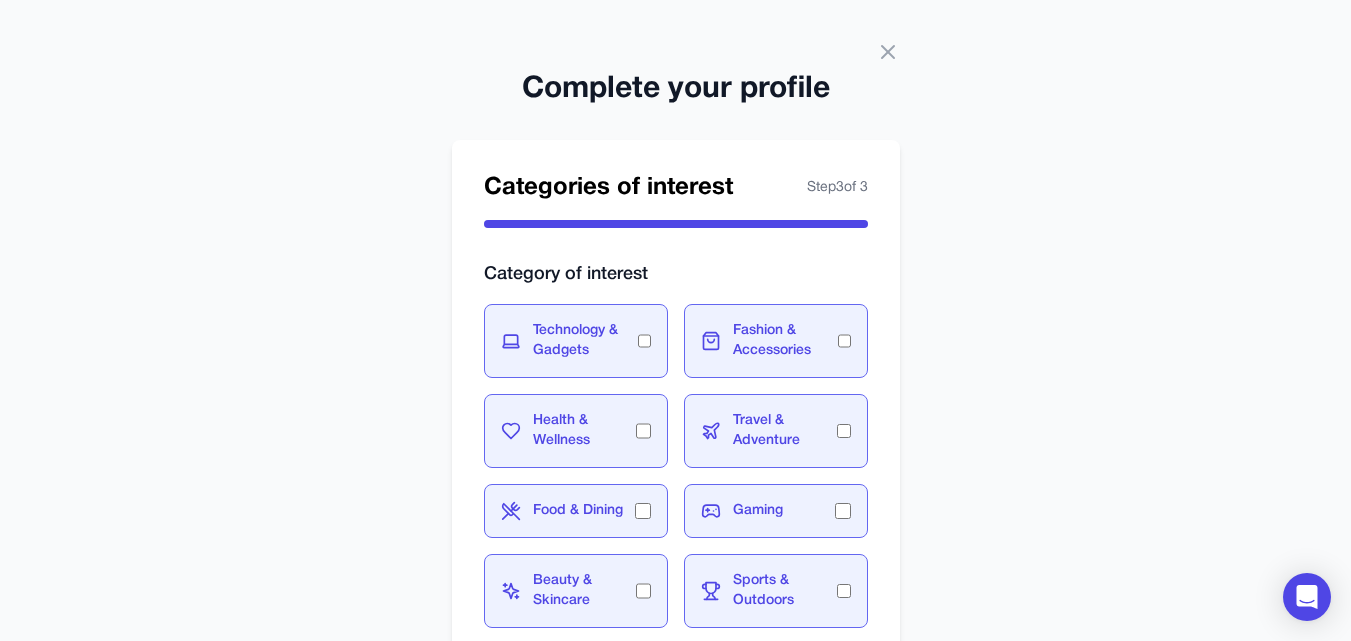 scroll, scrollTop: 197, scrollLeft: 0, axis: vertical 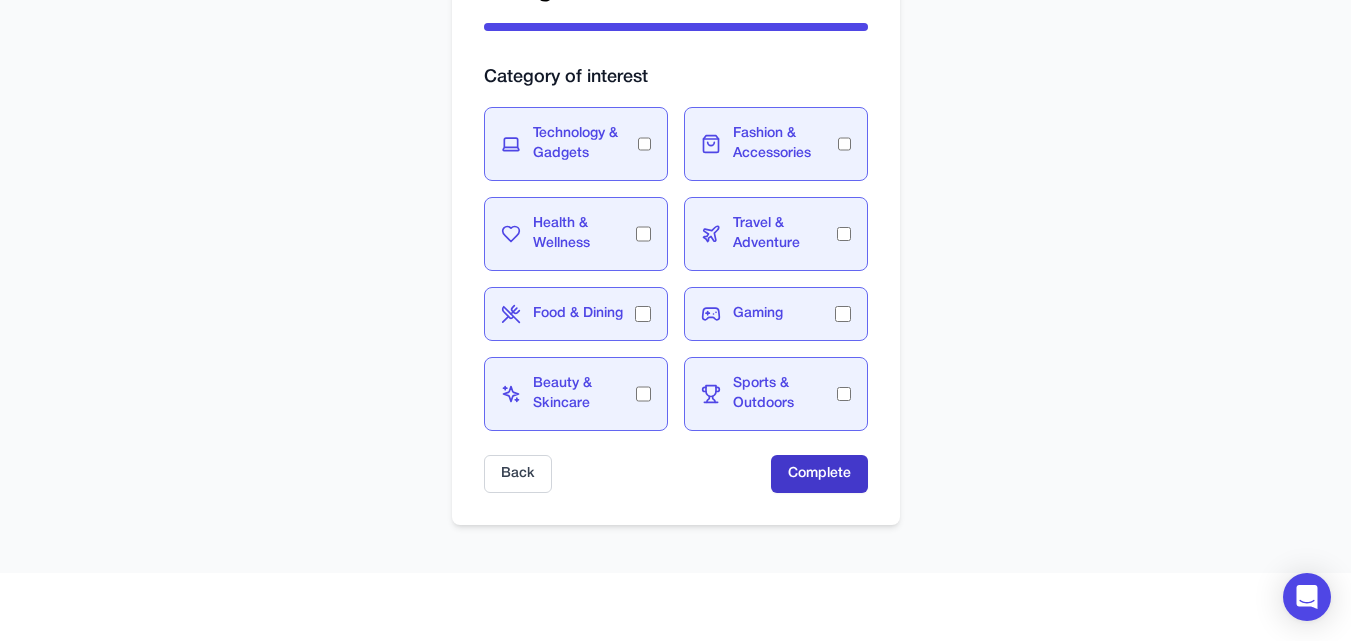 click on "Complete" at bounding box center (819, 474) 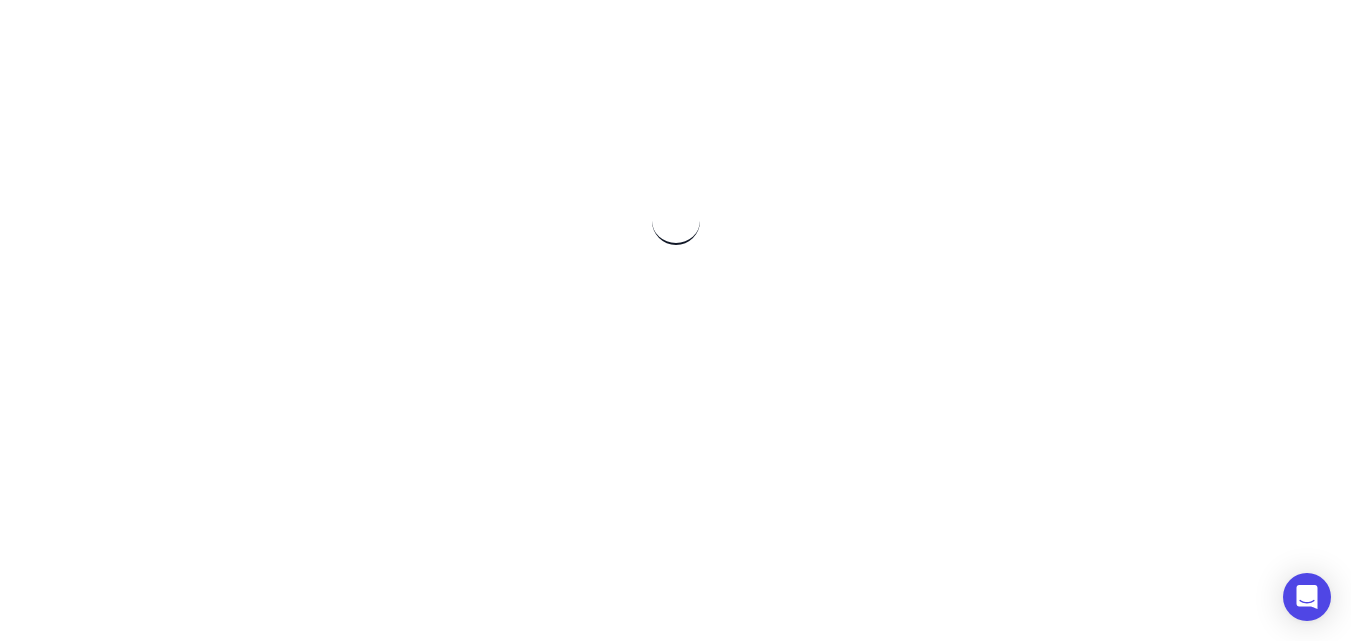 scroll, scrollTop: 0, scrollLeft: 0, axis: both 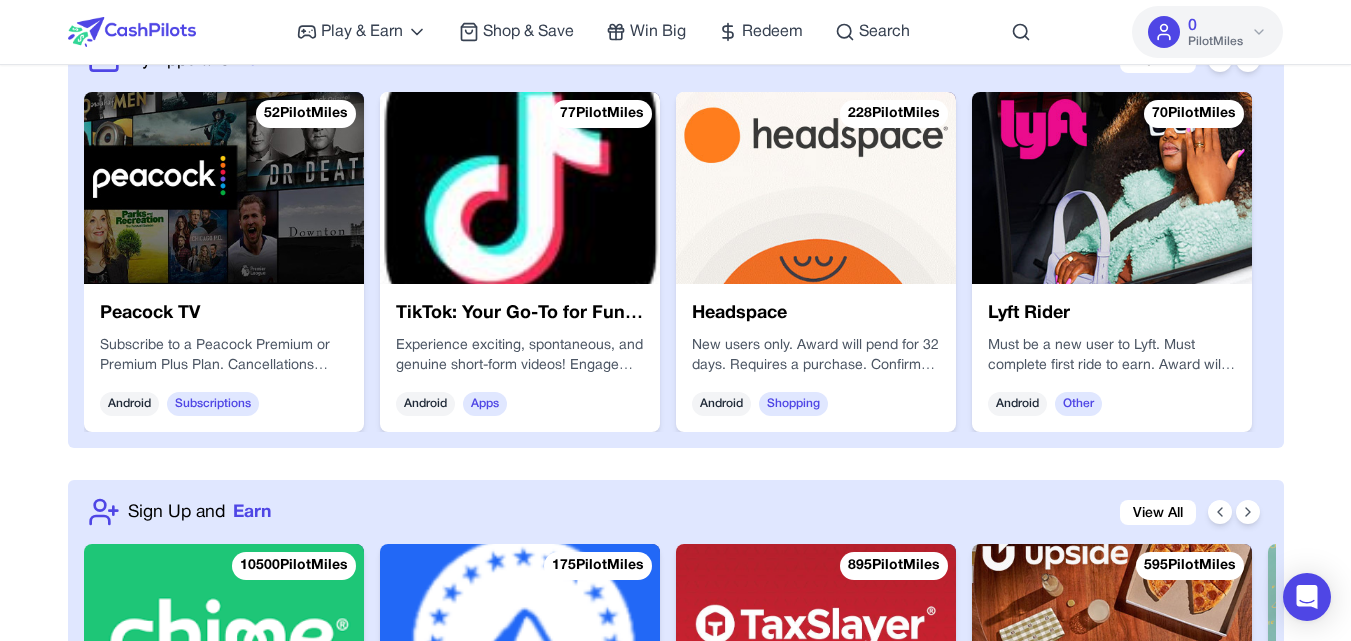 click on "Play & Earn   Play Games Enjoy fun games and earn Try New App Test new app for rewards Answer Surveys Share opinions for PilotMiles Signup & Earn Join service, get rewards Read Articles Learn and earn PilotMiles Shop & Save   Win Big   Redeem   Search   0 PilotMiles Home Play & Earn Shop & Save Win Big Redeem Search WISDOM 0 PilotMiles Welcome Aboard, Captain  WISDOM! Available PilotMiles 0 PilotMiles Explore Gift Cards Check-In Next check-in available in 23:58:22 Check-In & Claim Takeoff and Win View All Join forces, fly further together! Coming soon Team up VIP Weekend in [CITY] Entry Cost 160  miles Value $ 1200 Enter Now Cancún All-Inclusive Resort Entry Cost 190  miles Value $ 2800 Enter Now Disney World Family Adventure Entry Cost 200  miles Value $ 4500 Enter Now Win a $15 Uber Gift Card! Entry Cost 10  miles Value $ 15 Enter Now Win a $10 Starbucks Gift Card! Entry Cost 10  miles Value $ 10 Enter Now Win a $50 Target Gift Card! Entry Cost 10  miles Value $ 50 Enter Now Win a $50 Amazon Gift Card!" at bounding box center [675, 1068] 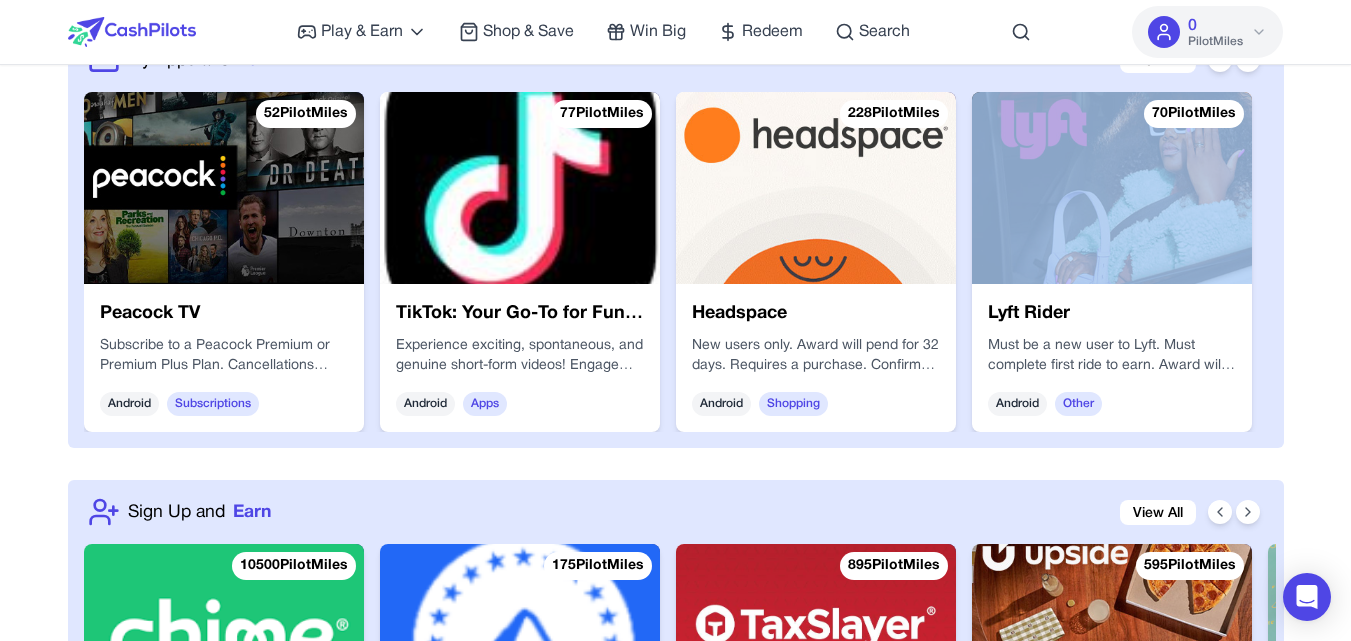 click on "Play & Earn   Play Games Enjoy fun games and earn Try New App Test new app for rewards Answer Surveys Share opinions for PilotMiles Signup & Earn Join service, get rewards Read Articles Learn and earn PilotMiles Shop & Save   Win Big   Redeem   Search   0 PilotMiles Home Play & Earn Shop & Save Win Big Redeem Search WISDOM 0 PilotMiles Welcome Aboard, Captain  WISDOM! Available PilotMiles 0 PilotMiles Explore Gift Cards Check-In Next check-in available in 23:58:22 Check-In & Claim Takeoff and Win View All Join forces, fly further together! Coming soon Team up VIP Weekend in [CITY] Entry Cost 160  miles Value $ 1200 Enter Now Cancún All-Inclusive Resort Entry Cost 190  miles Value $ 2800 Enter Now Disney World Family Adventure Entry Cost 200  miles Value $ 4500 Enter Now Win a $15 Uber Gift Card! Entry Cost 10  miles Value $ 15 Enter Now Win a $10 Starbucks Gift Card! Entry Cost 10  miles Value $ 10 Enter Now Win a $50 Target Gift Card! Entry Cost 10  miles Value $ 50 Enter Now Win a $50 Amazon Gift Card!" at bounding box center (675, 1068) 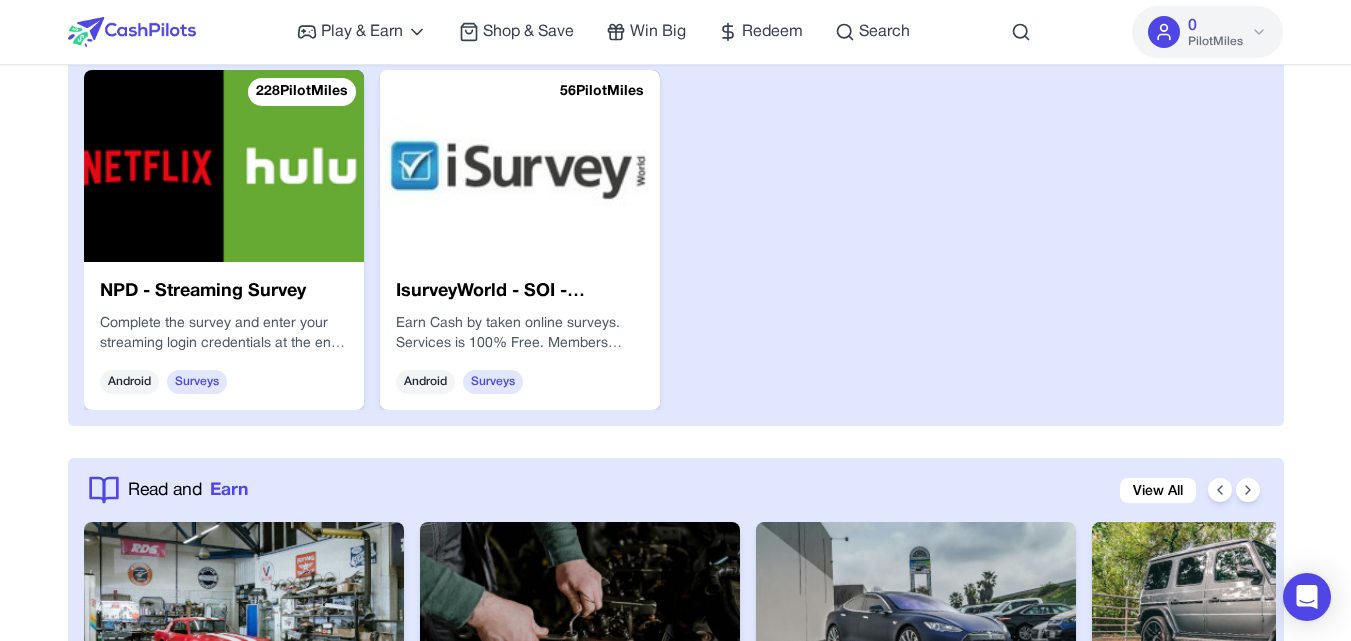 scroll, scrollTop: 2684, scrollLeft: 0, axis: vertical 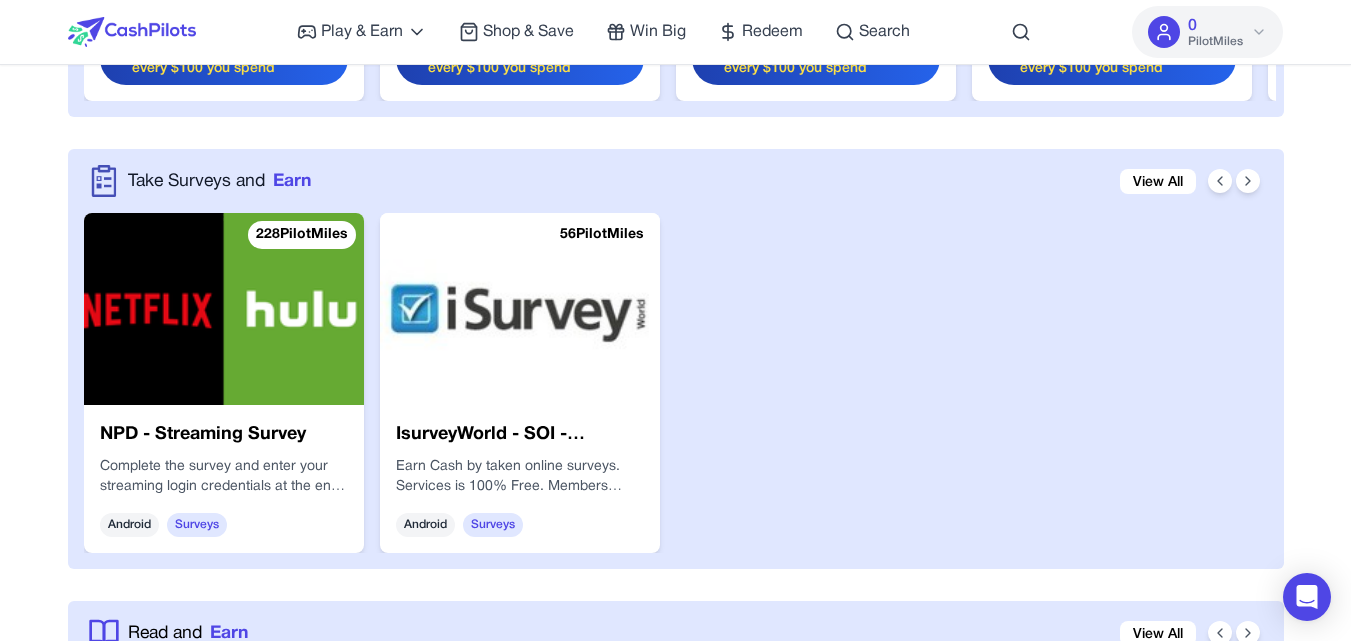 click on "Play & Earn Play Games Enjoy fun games and earn Try New App Test new app for rewards Answer Surveys Share opinions for PilotMiles Signup & Earn Join service, get rewards Read Articles Learn and earn PilotMiles Shop & Save Win Big Redeem Search" at bounding box center (603, 32) 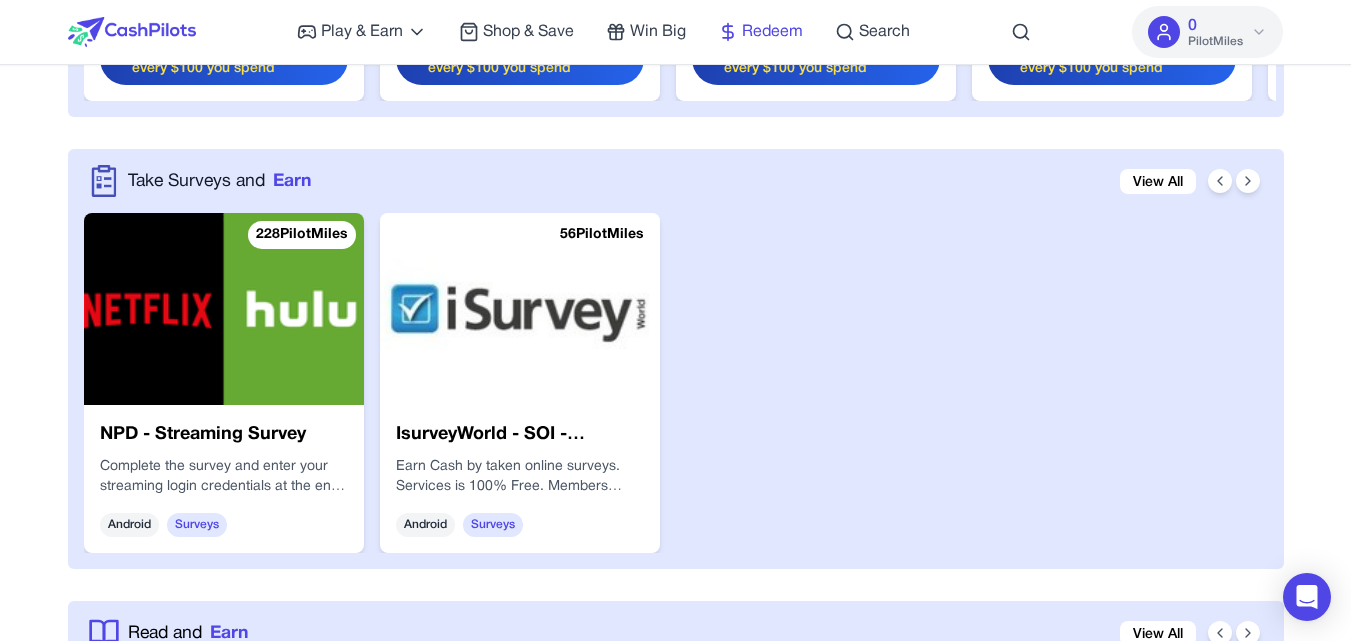 click on "Redeem" at bounding box center (772, 32) 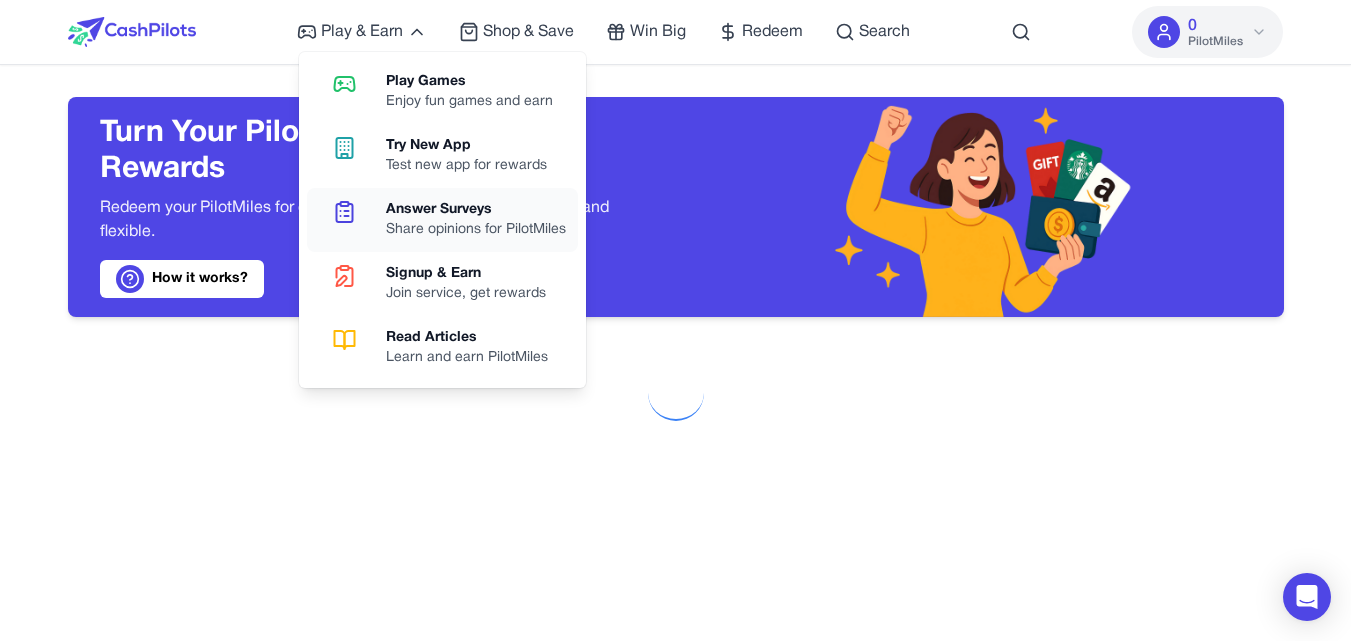 click on "Answer Surveys Share opinions for PilotMiles" at bounding box center [442, 220] 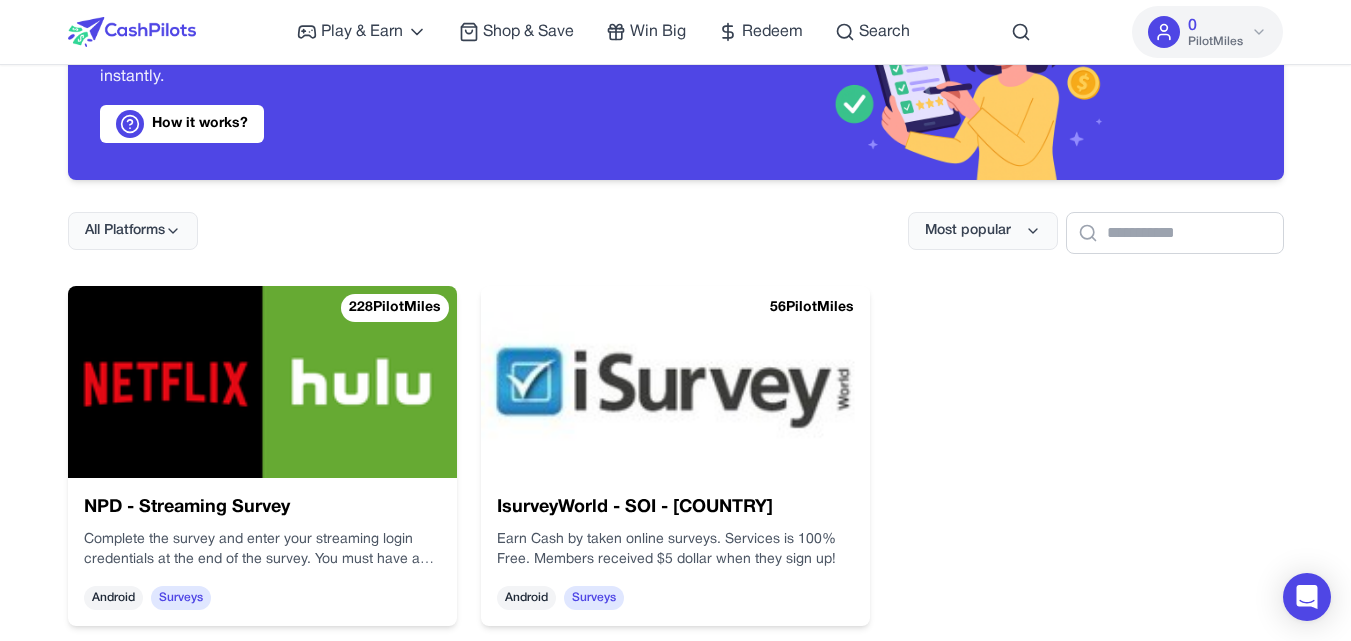 scroll, scrollTop: 20, scrollLeft: 0, axis: vertical 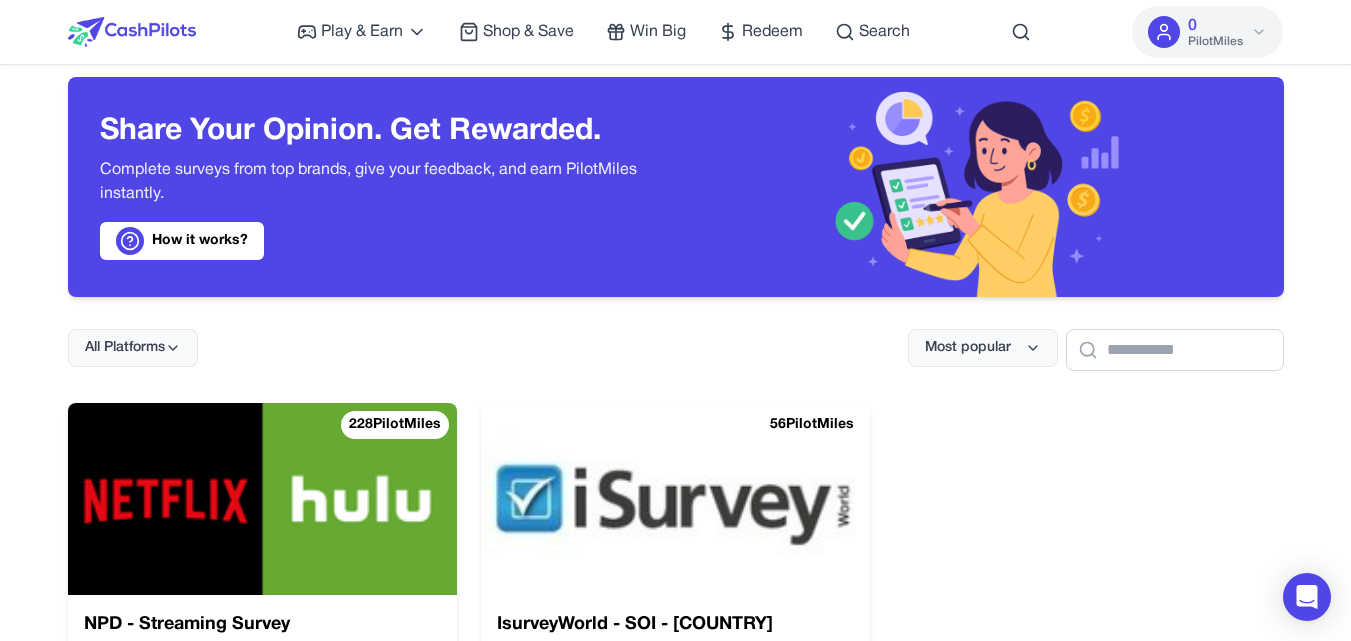 click on "PilotMiles" at bounding box center (1215, 42) 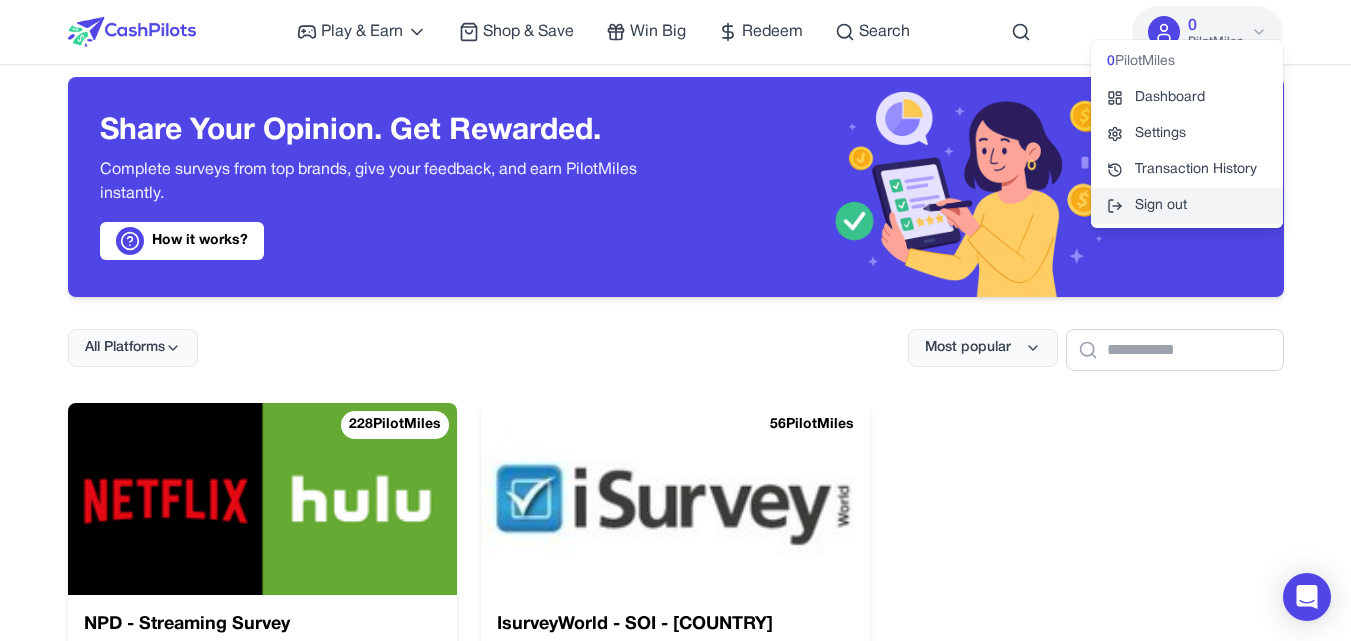click on "Sign out" at bounding box center [1187, 206] 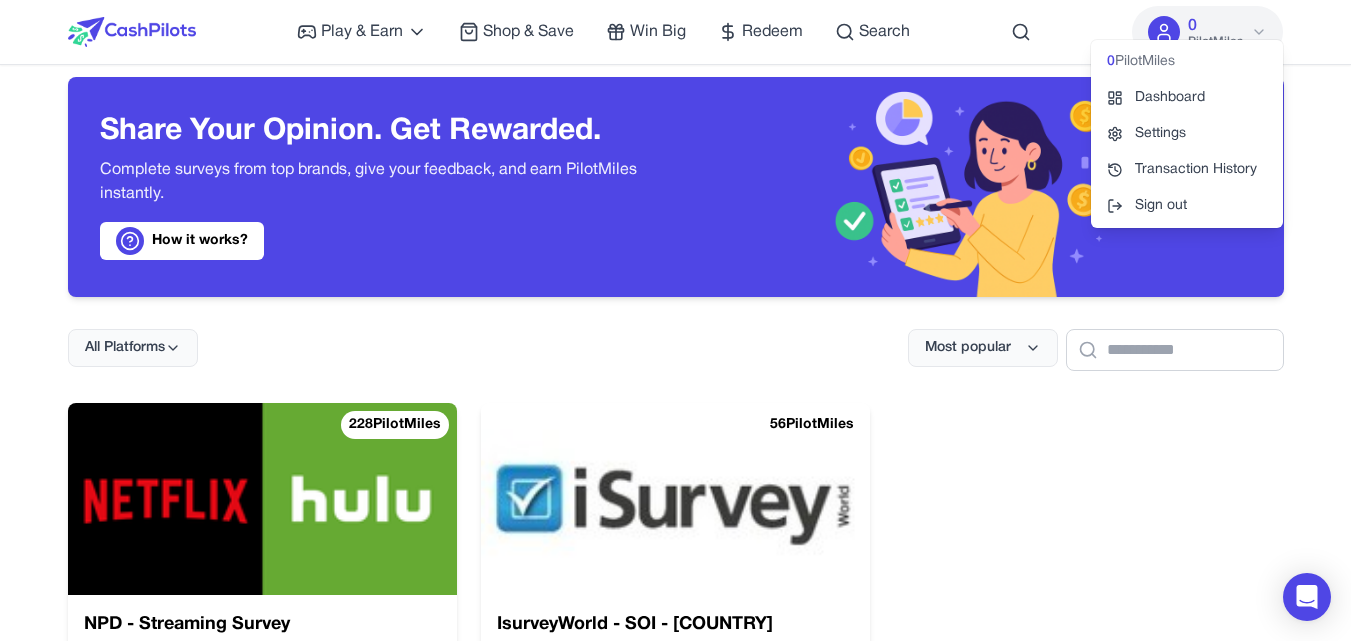 scroll, scrollTop: 0, scrollLeft: 0, axis: both 